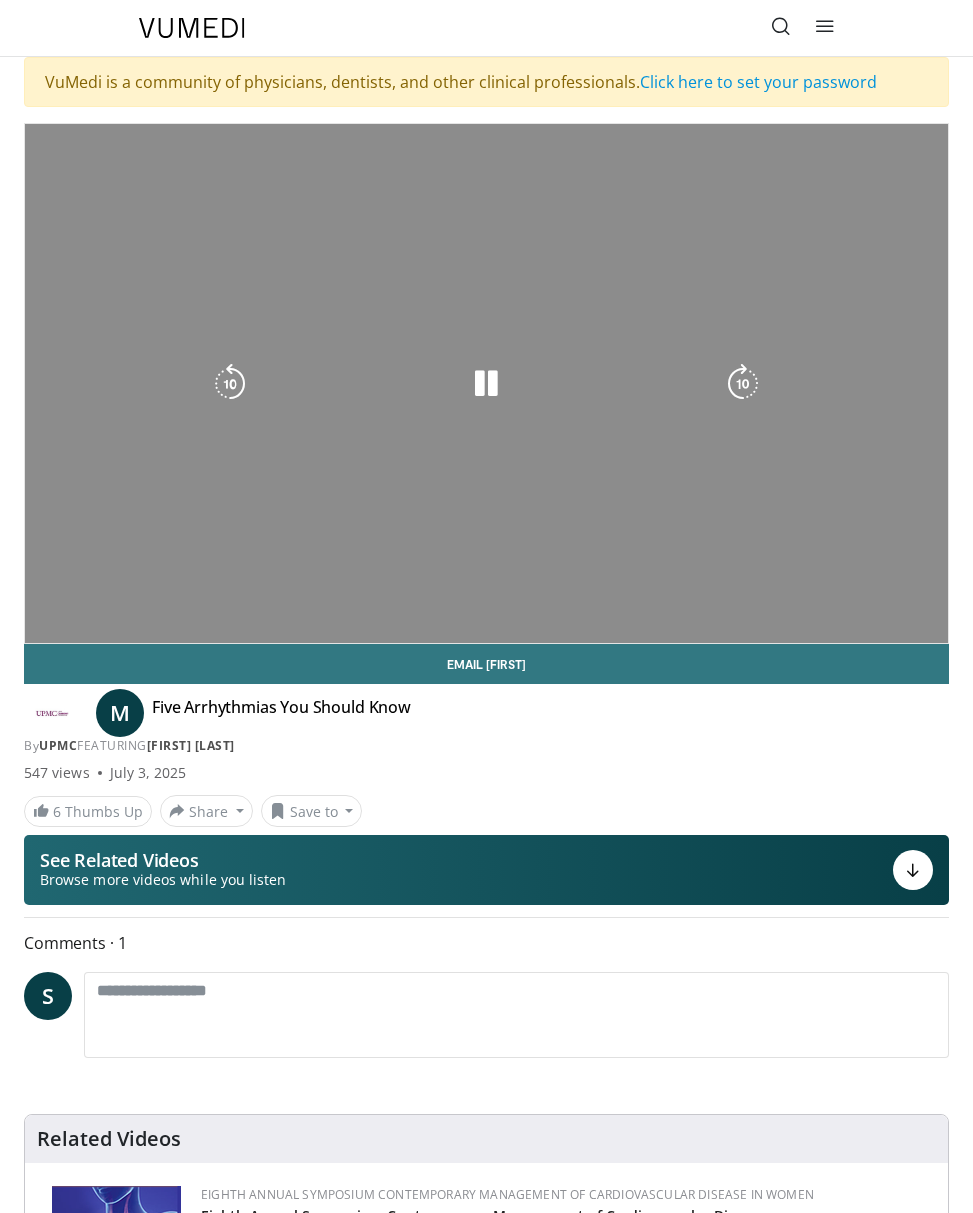 scroll, scrollTop: 0, scrollLeft: 0, axis: both 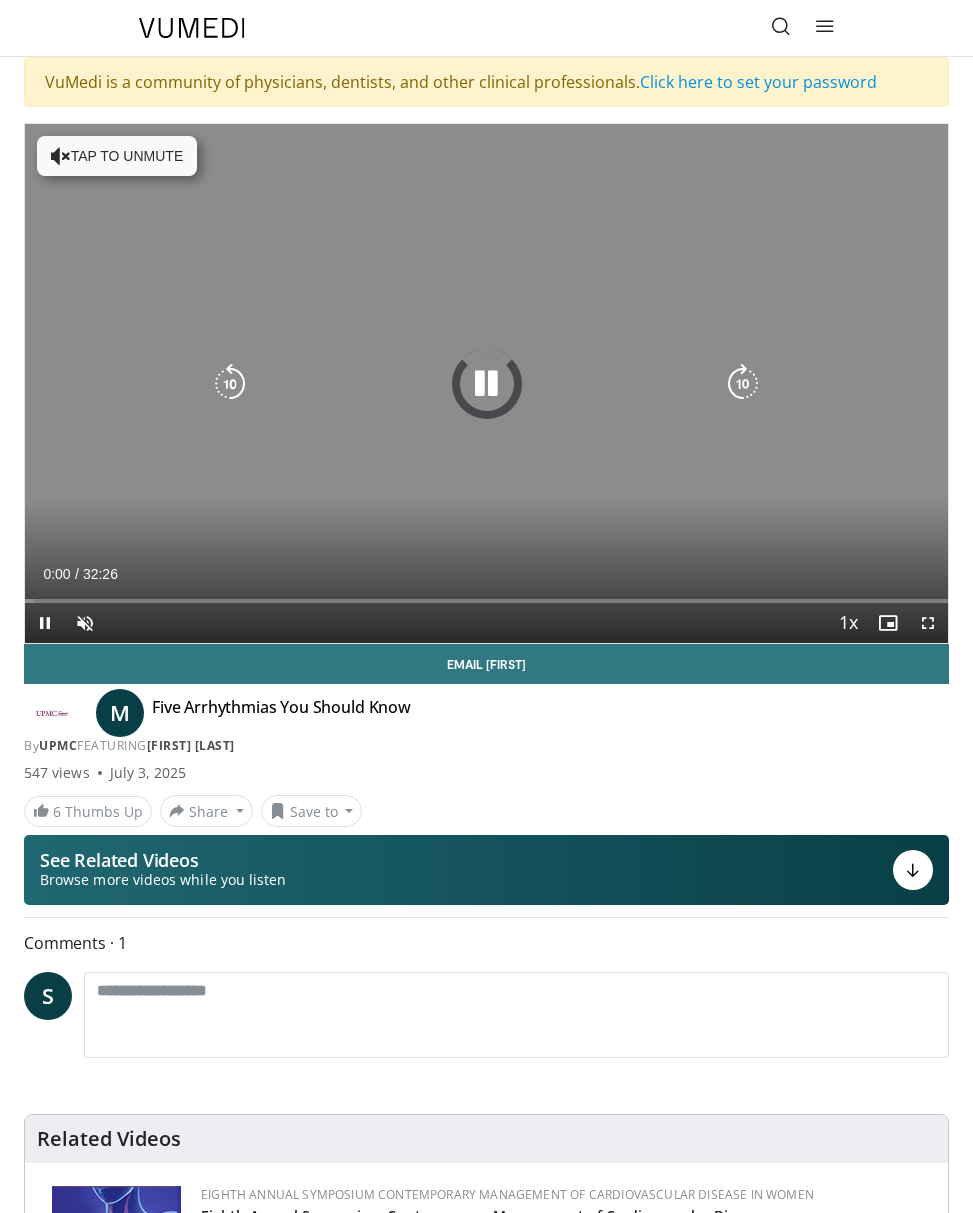 click at bounding box center (61, 156) 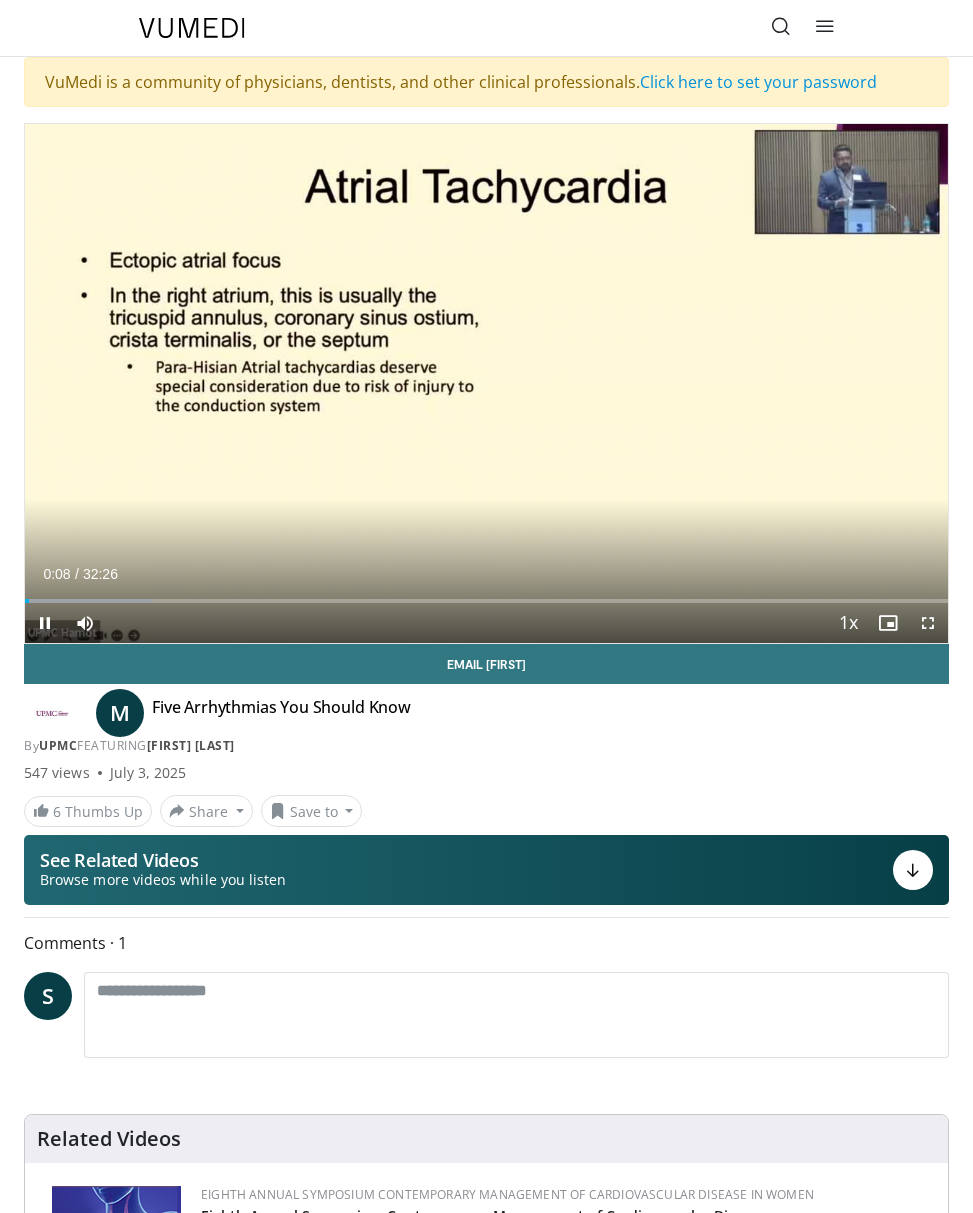 click at bounding box center [928, 623] 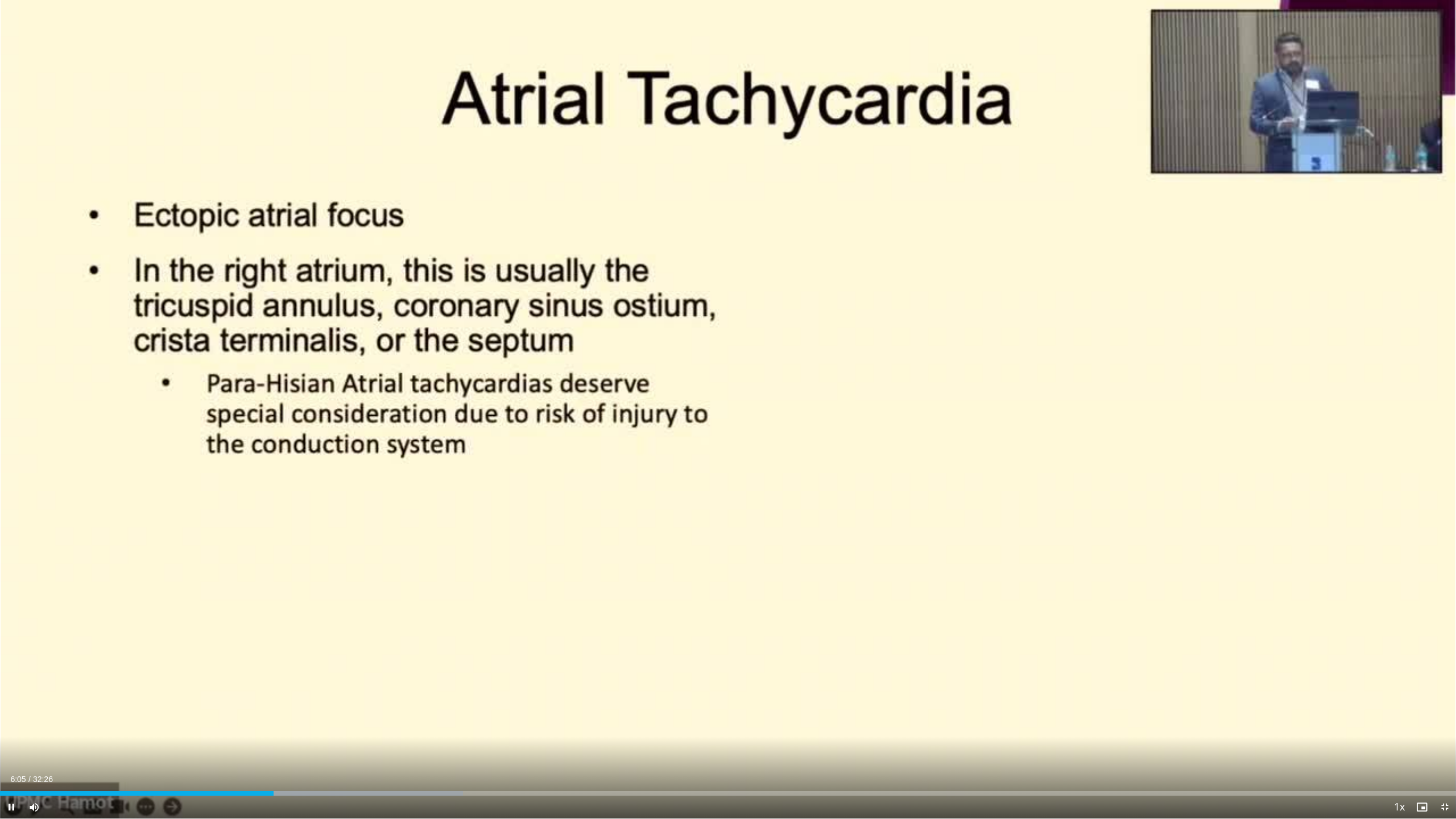 click at bounding box center (11, 807) 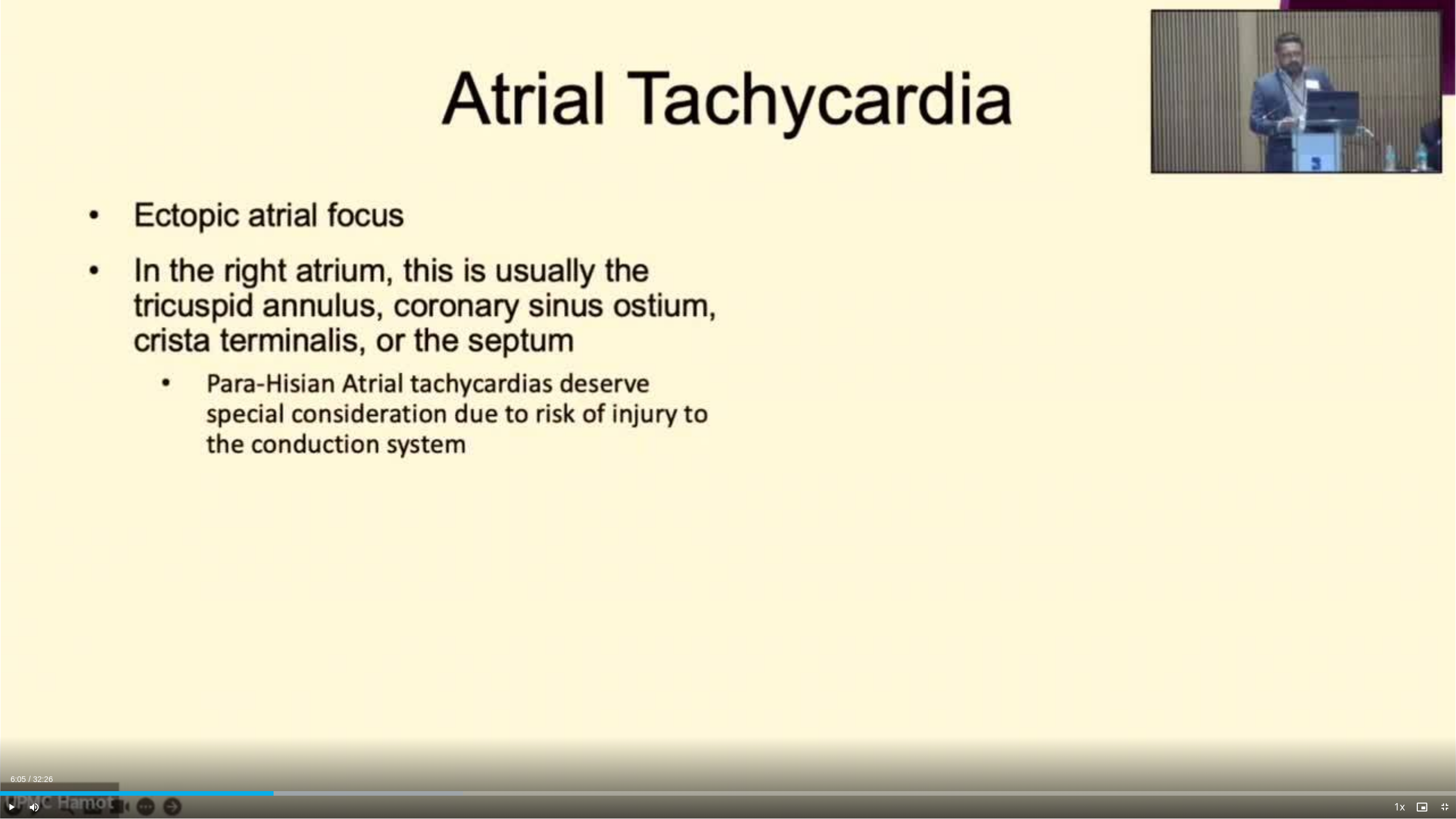 drag, startPoint x: 6, startPoint y: 804, endPoint x: 15, endPoint y: 806, distance: 9.21954 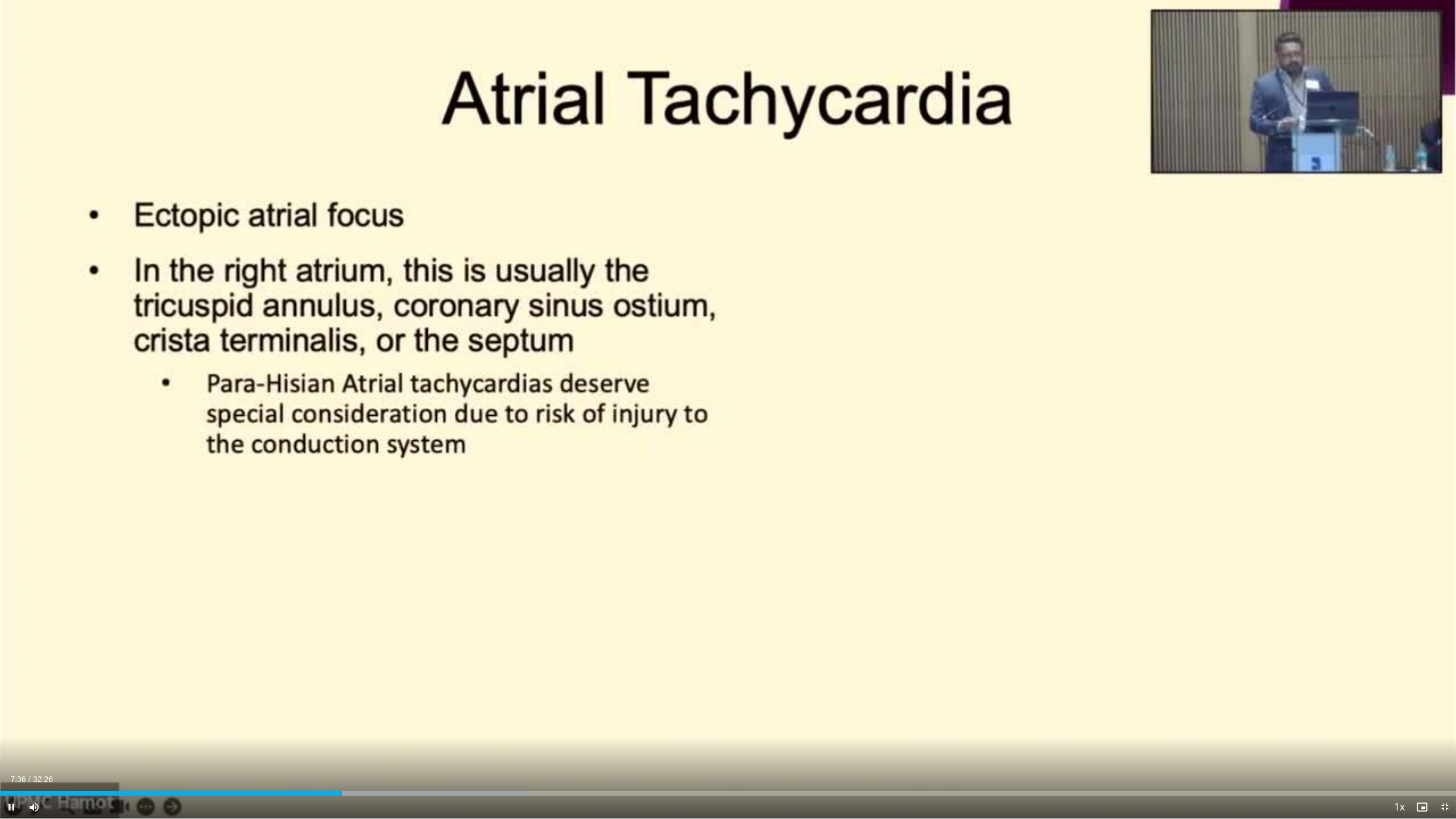 click at bounding box center [11, 807] 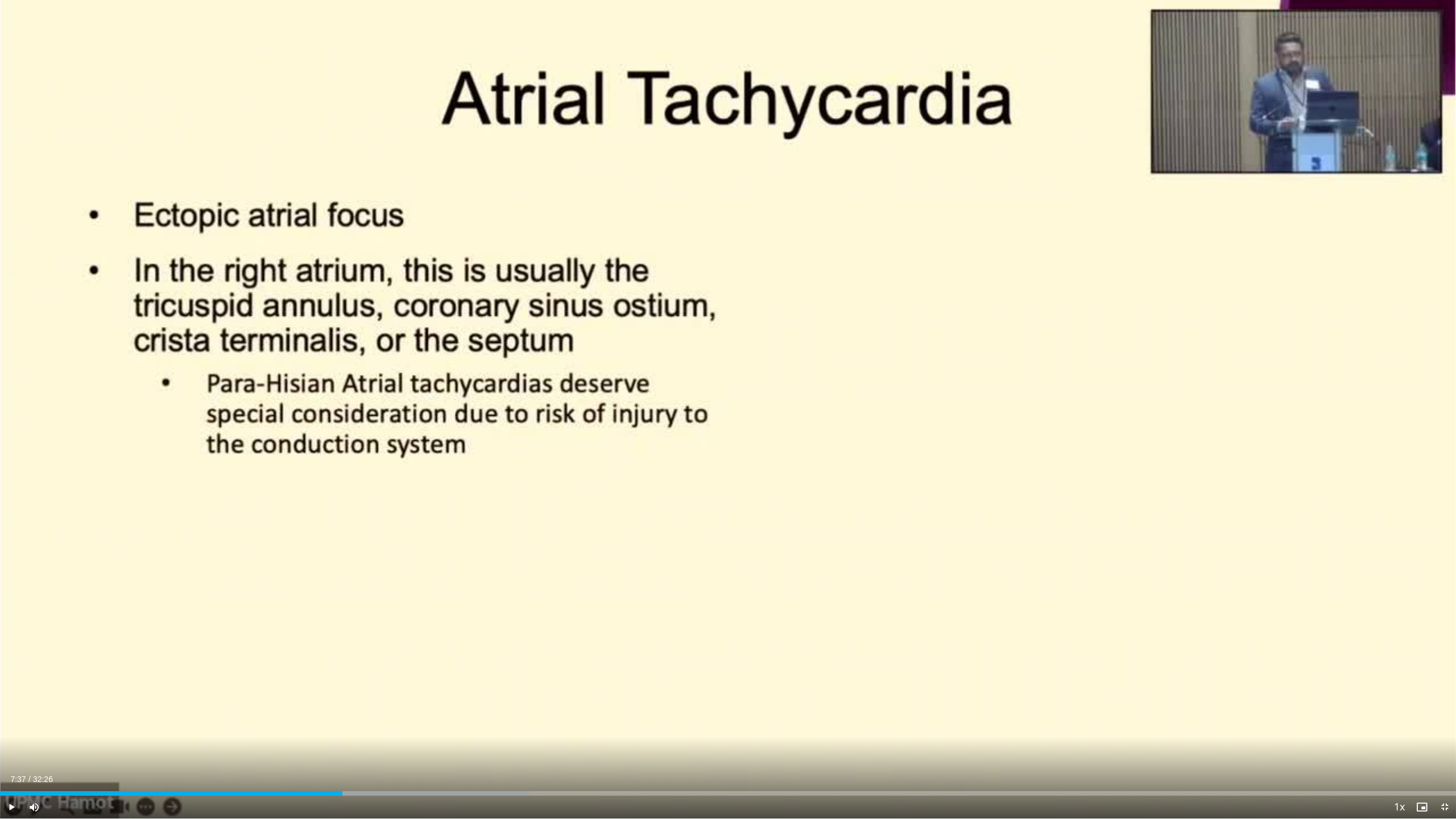 click at bounding box center [11, 807] 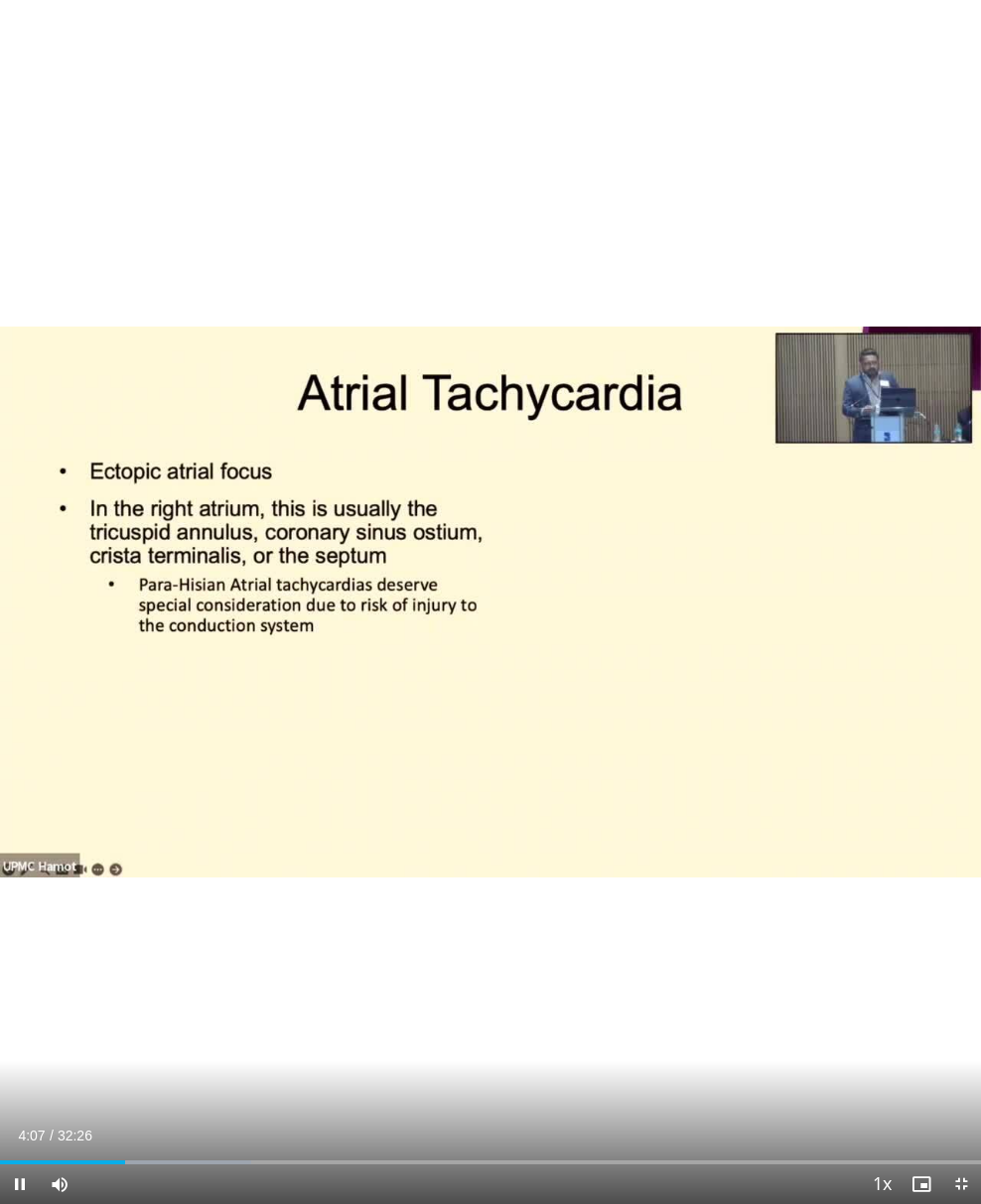 click at bounding box center (20, 1184) 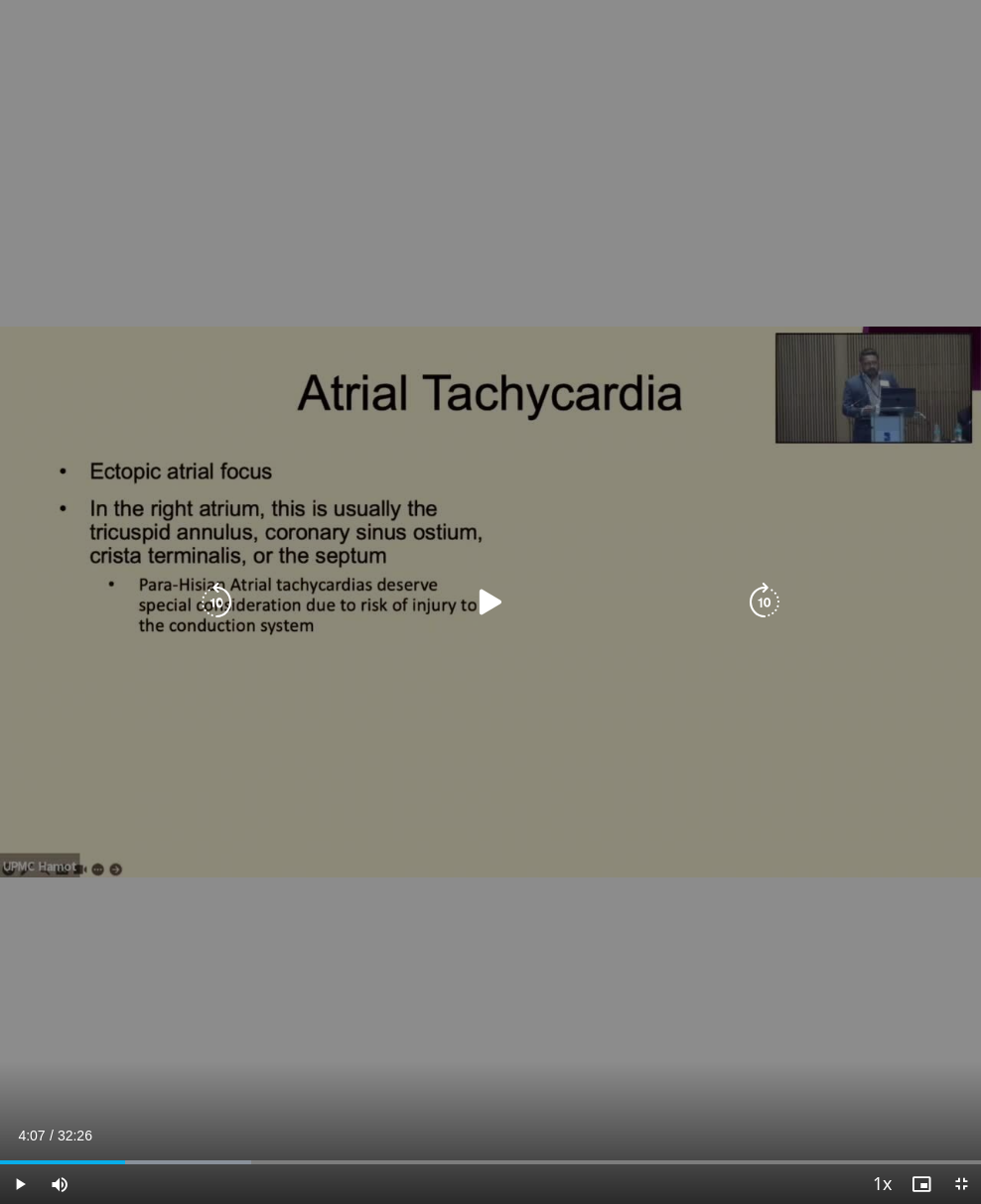click at bounding box center [490, 602] 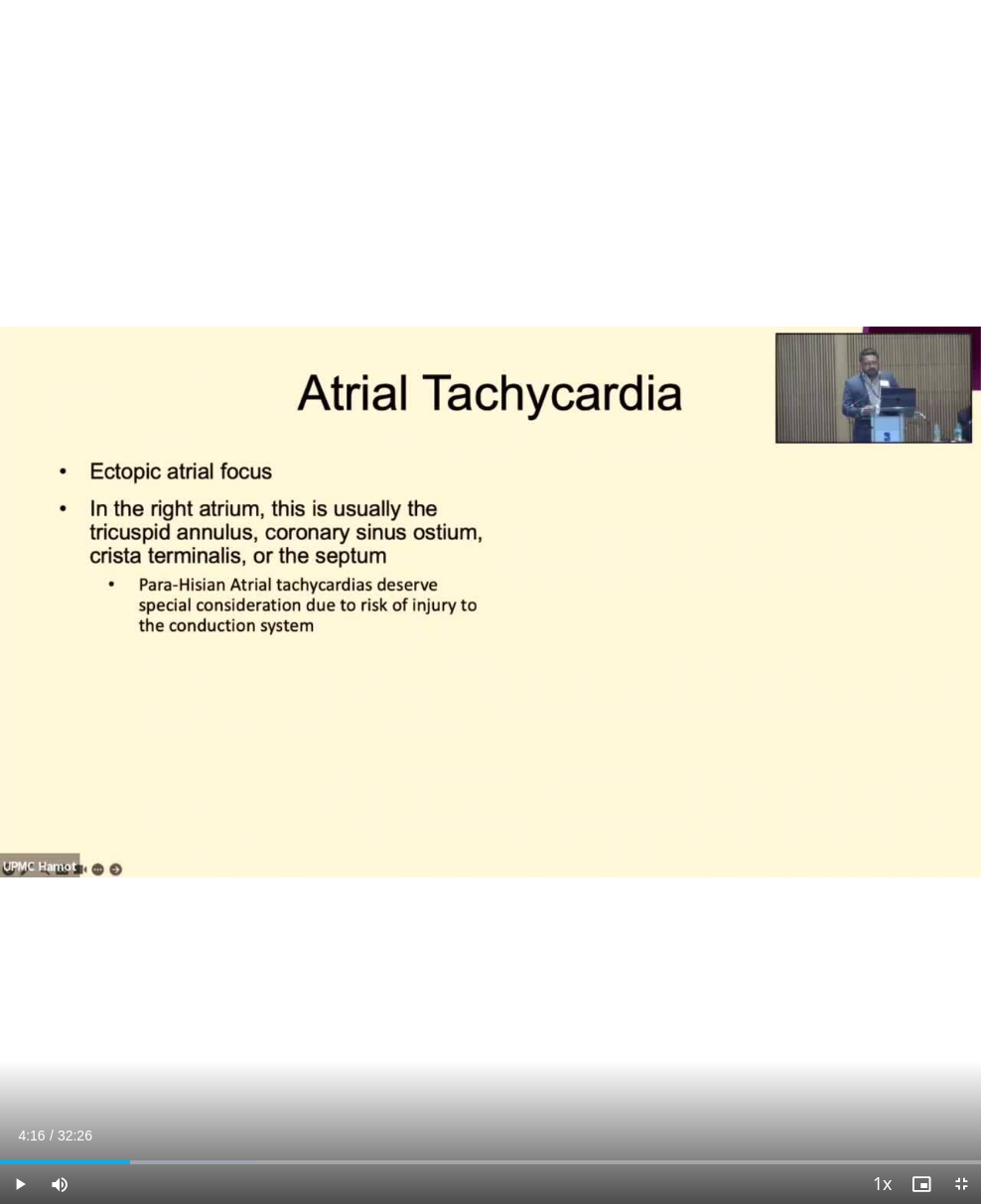 drag, startPoint x: 966, startPoint y: 1161, endPoint x: 911, endPoint y: 1143, distance: 57.870545 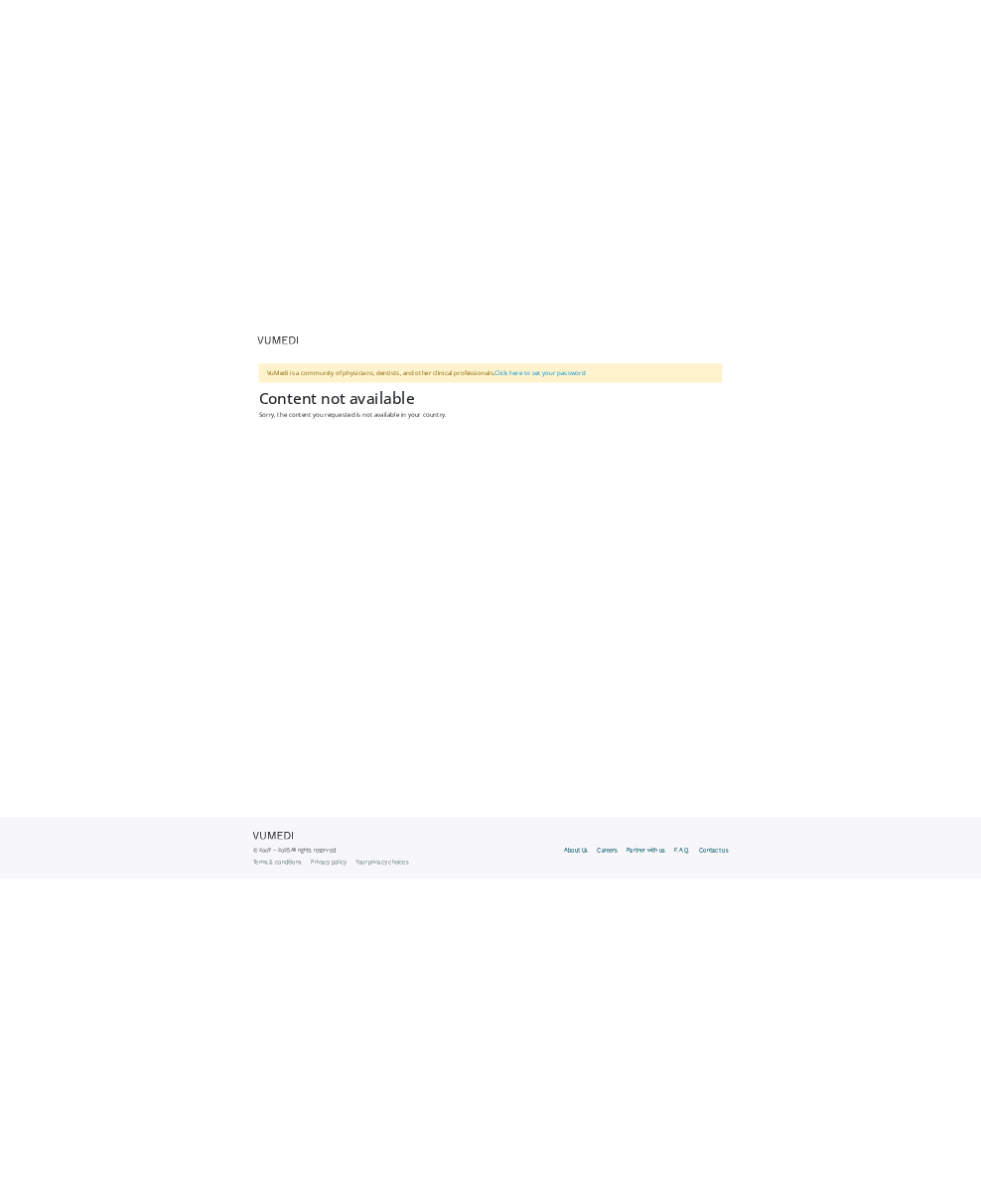 scroll, scrollTop: 0, scrollLeft: 0, axis: both 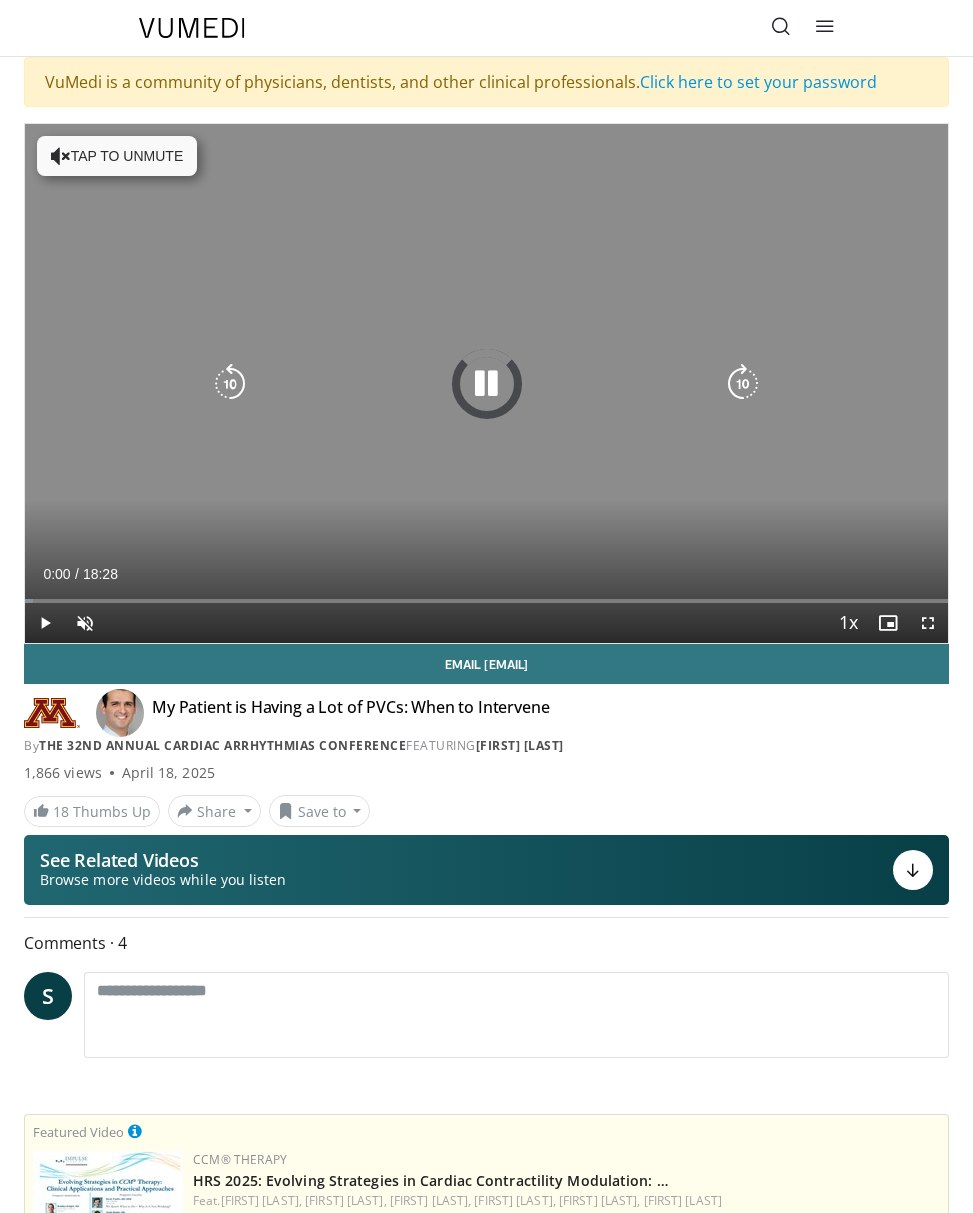 click at bounding box center [61, 156] 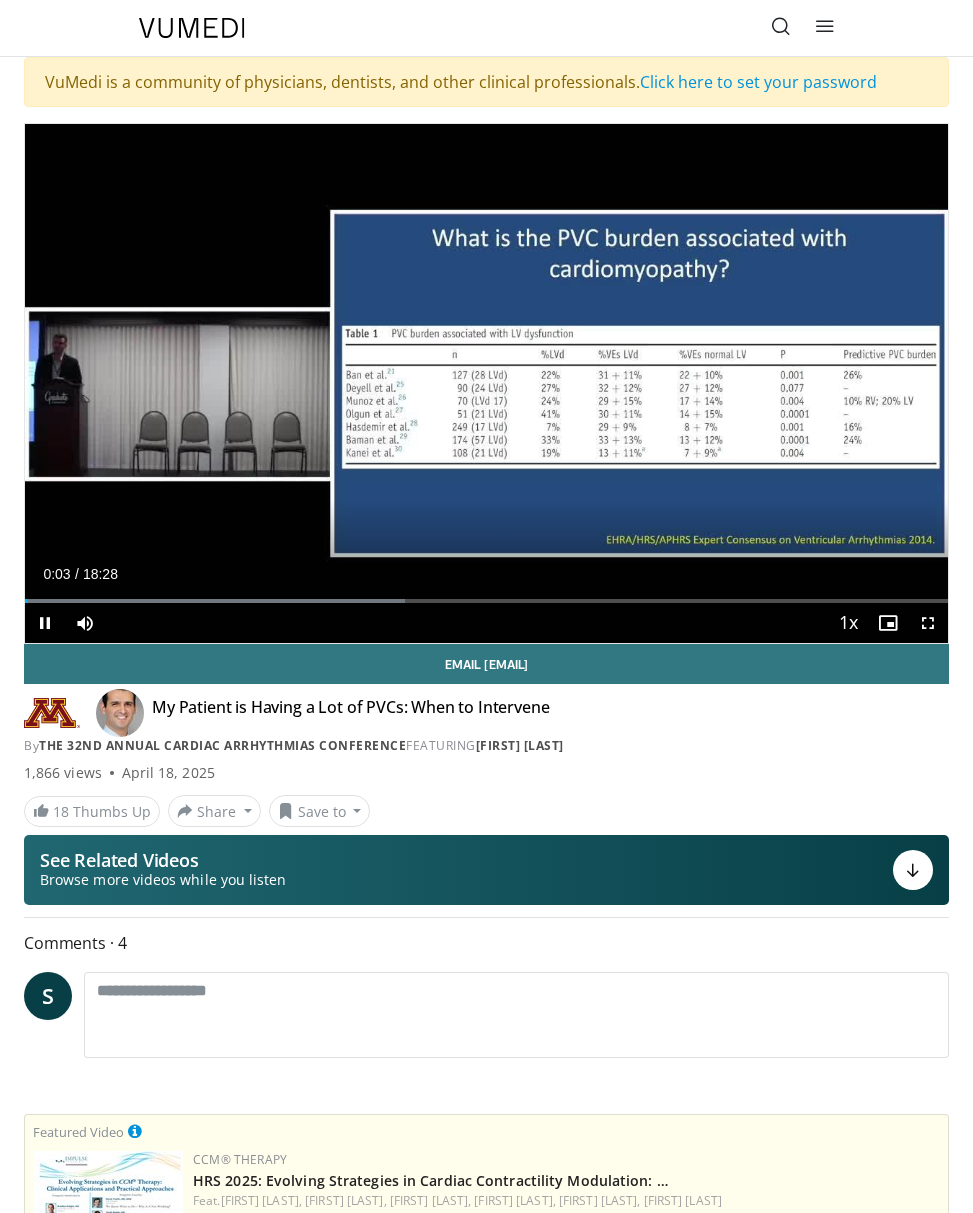 click at bounding box center (928, 623) 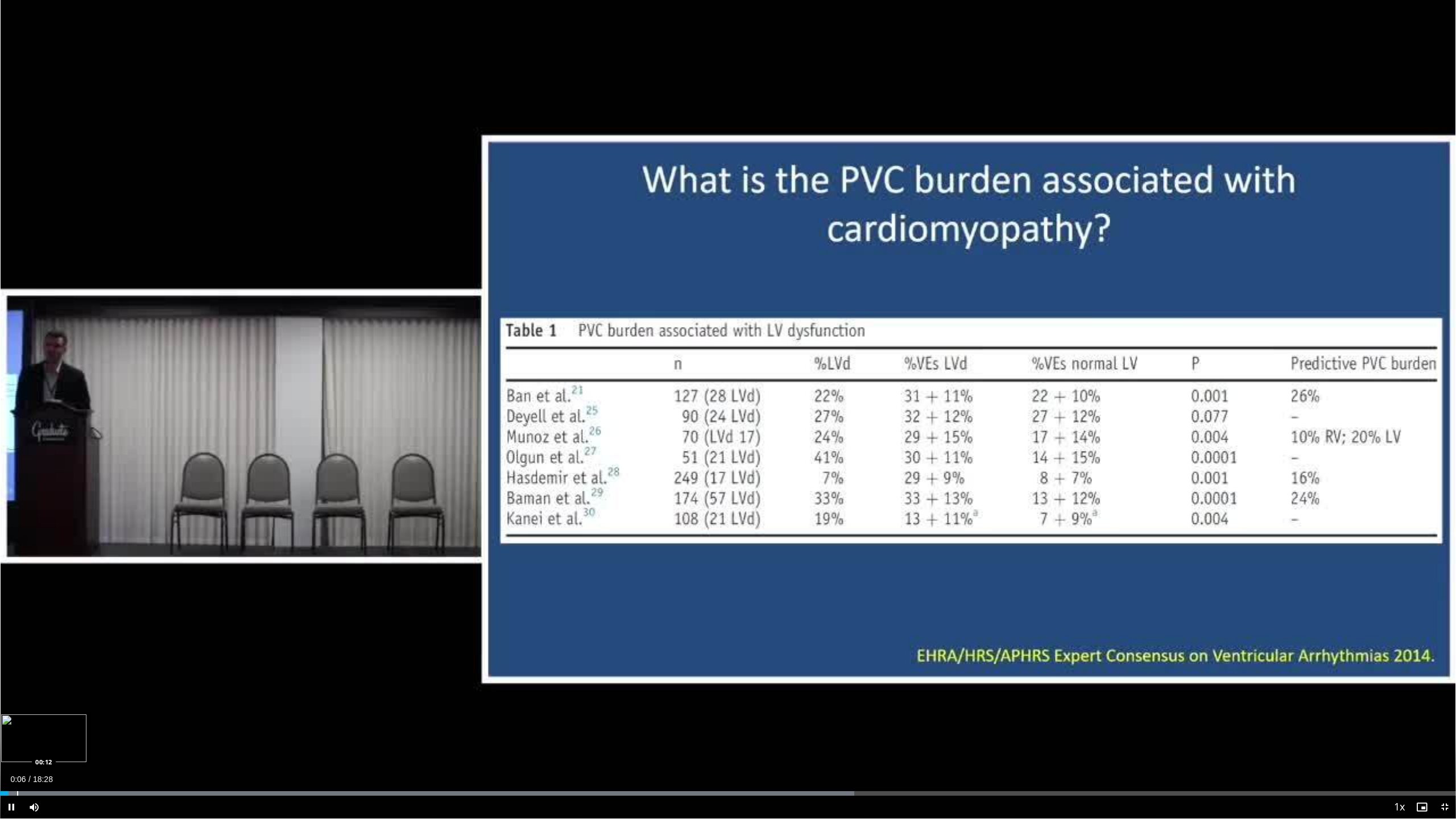 click at bounding box center (18, 793) 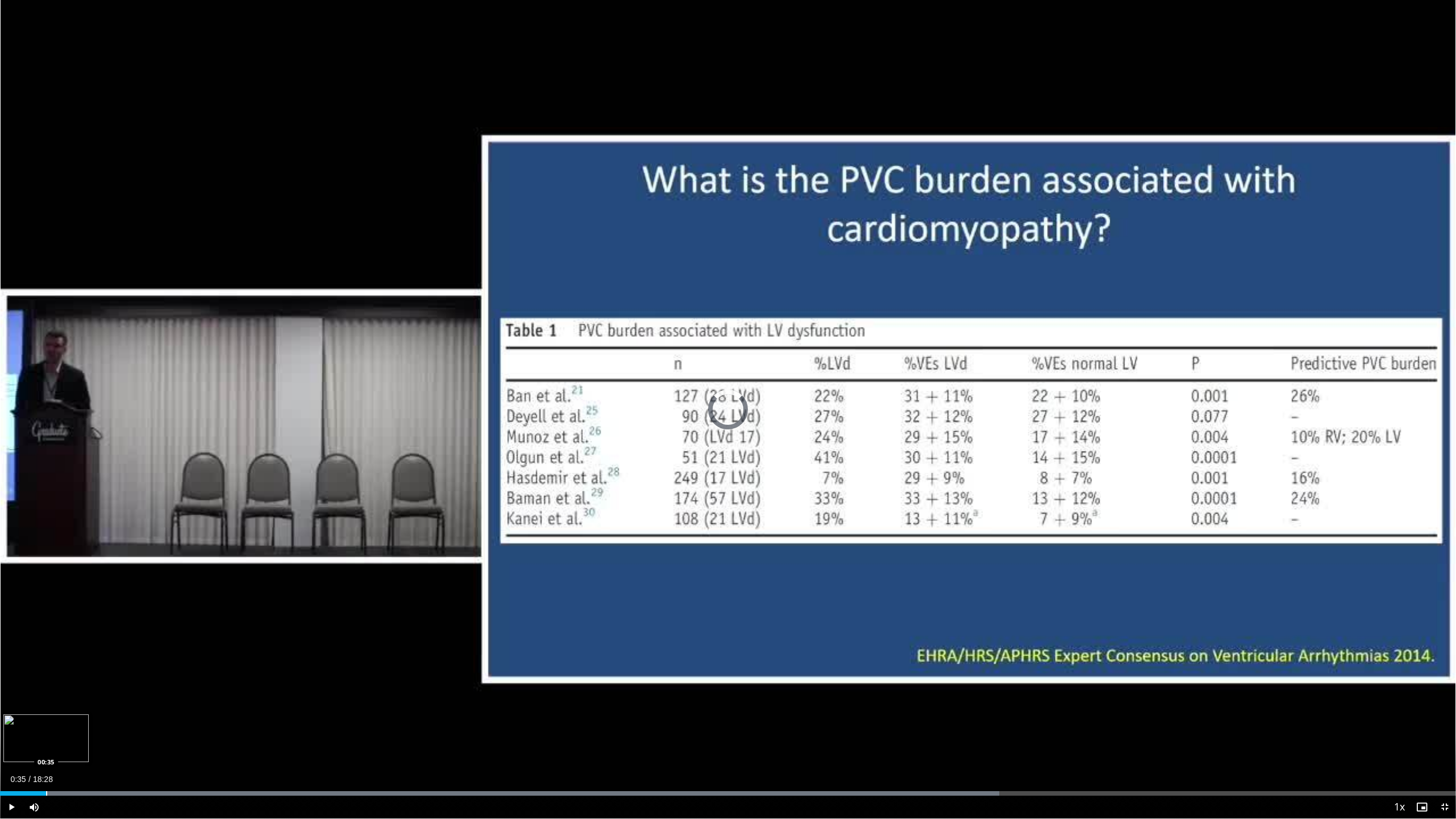 click at bounding box center (47, 793) 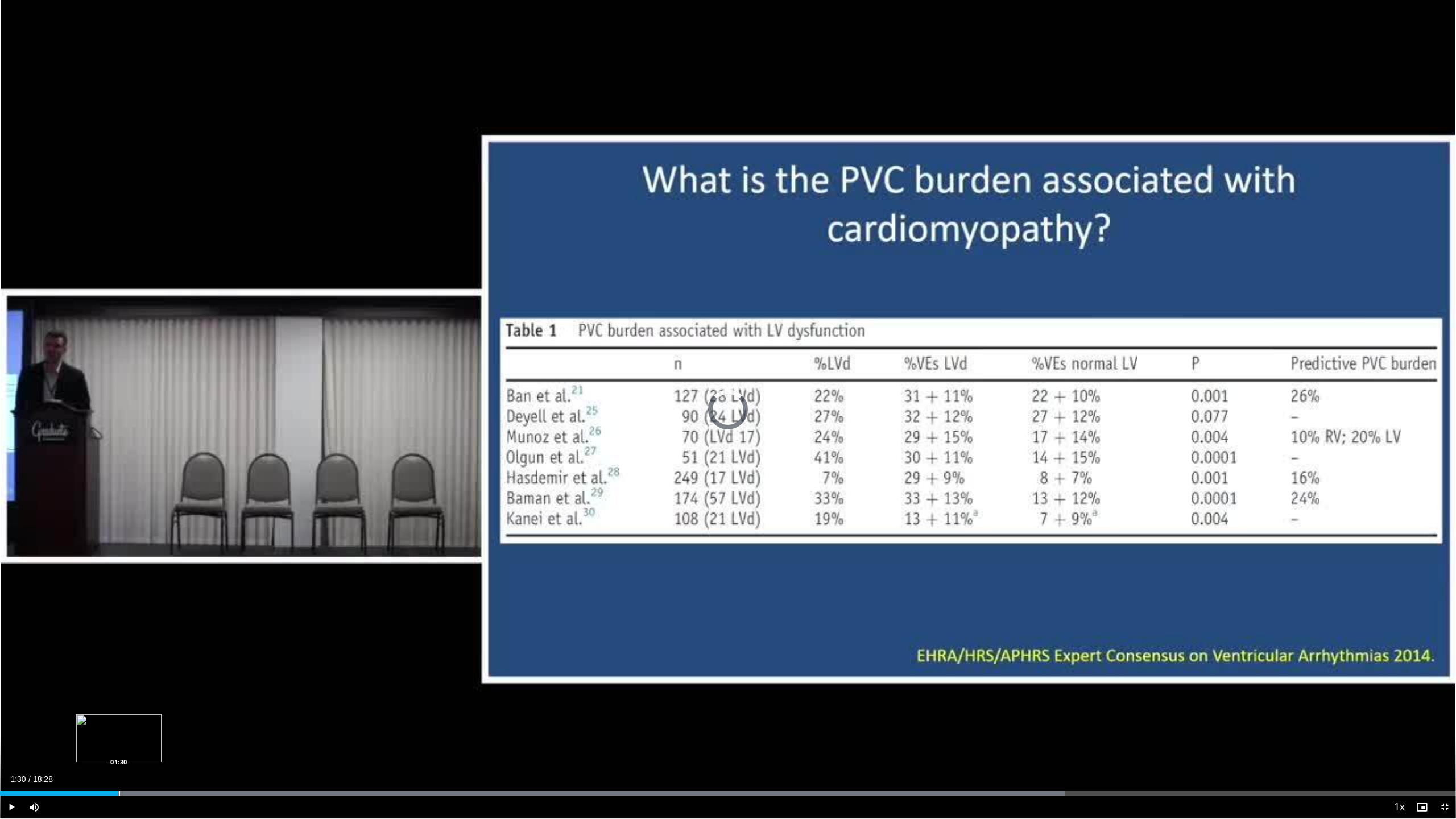 click at bounding box center (119, 793) 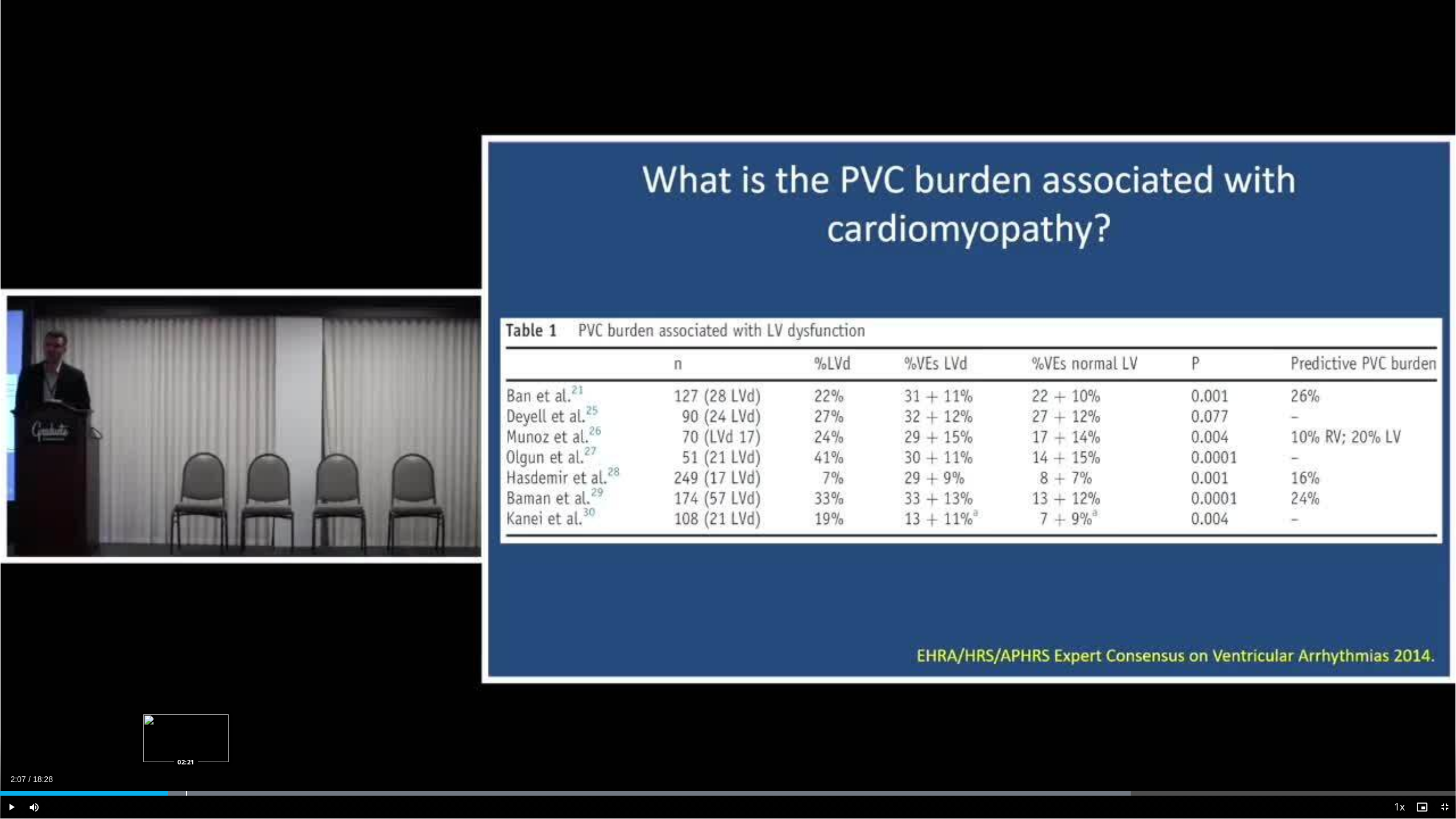 click at bounding box center [187, 793] 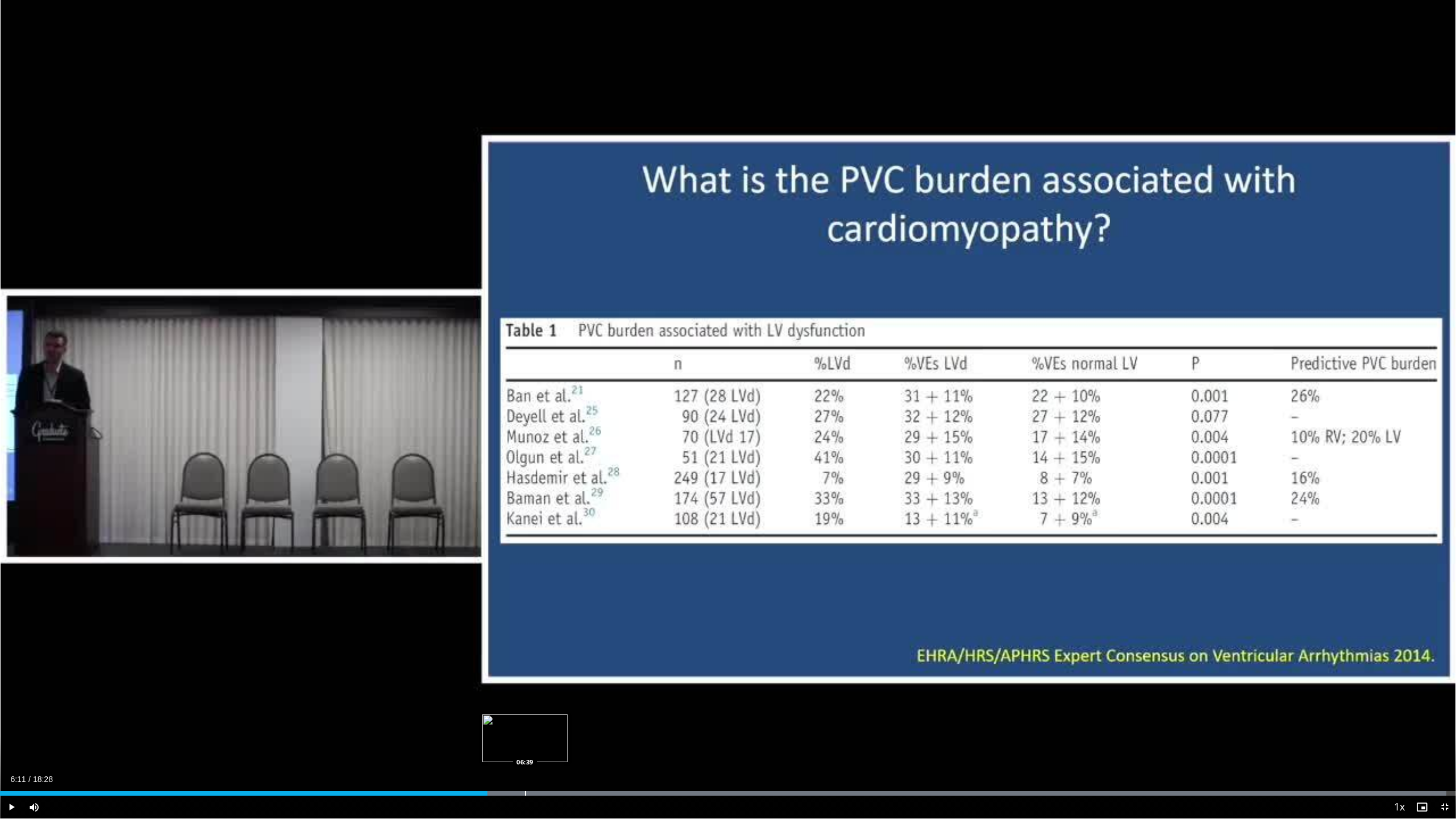 click at bounding box center [526, 793] 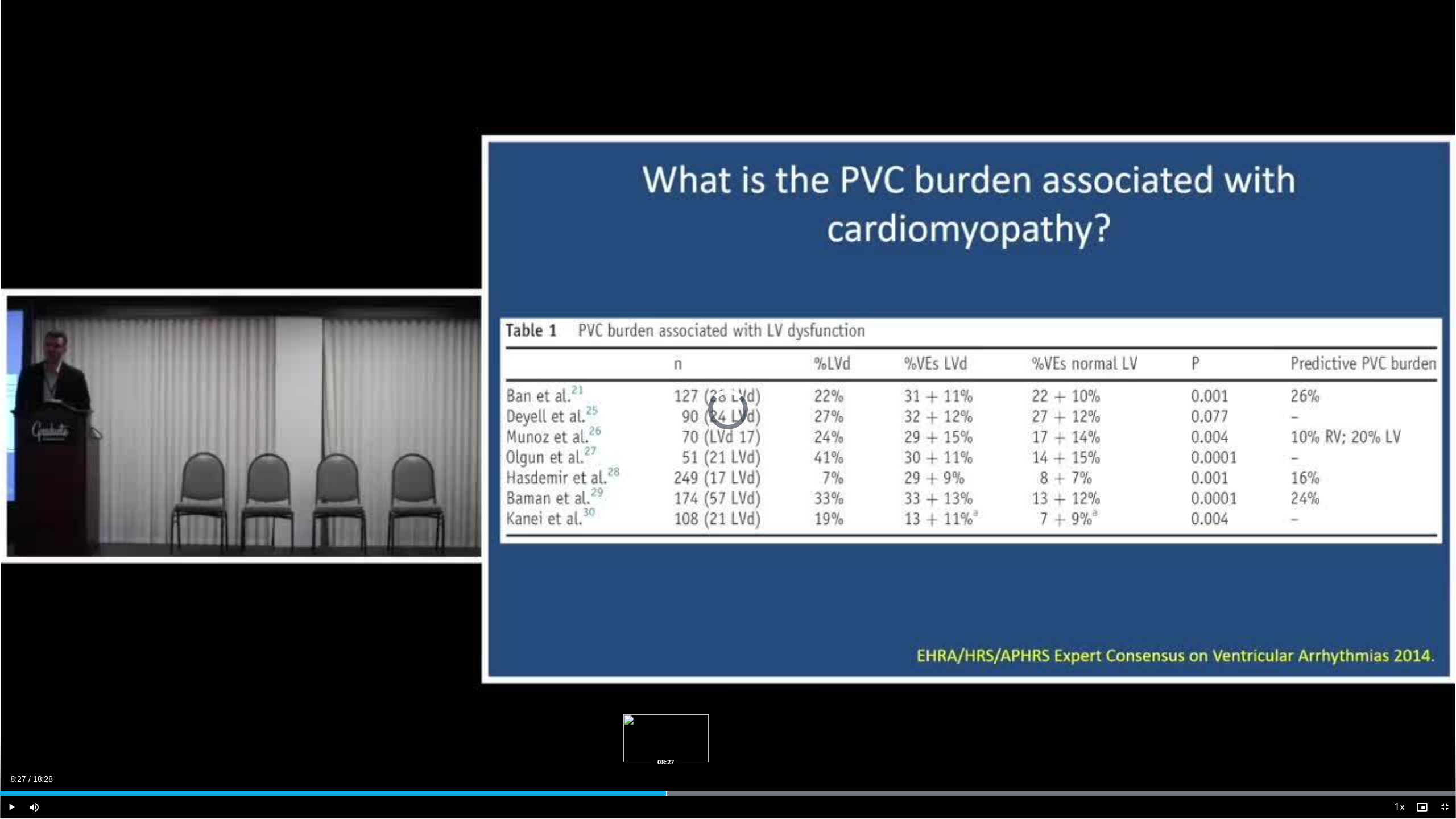 click on "Loaded :  99.99% 08:27 08:27" at bounding box center (728, 790) 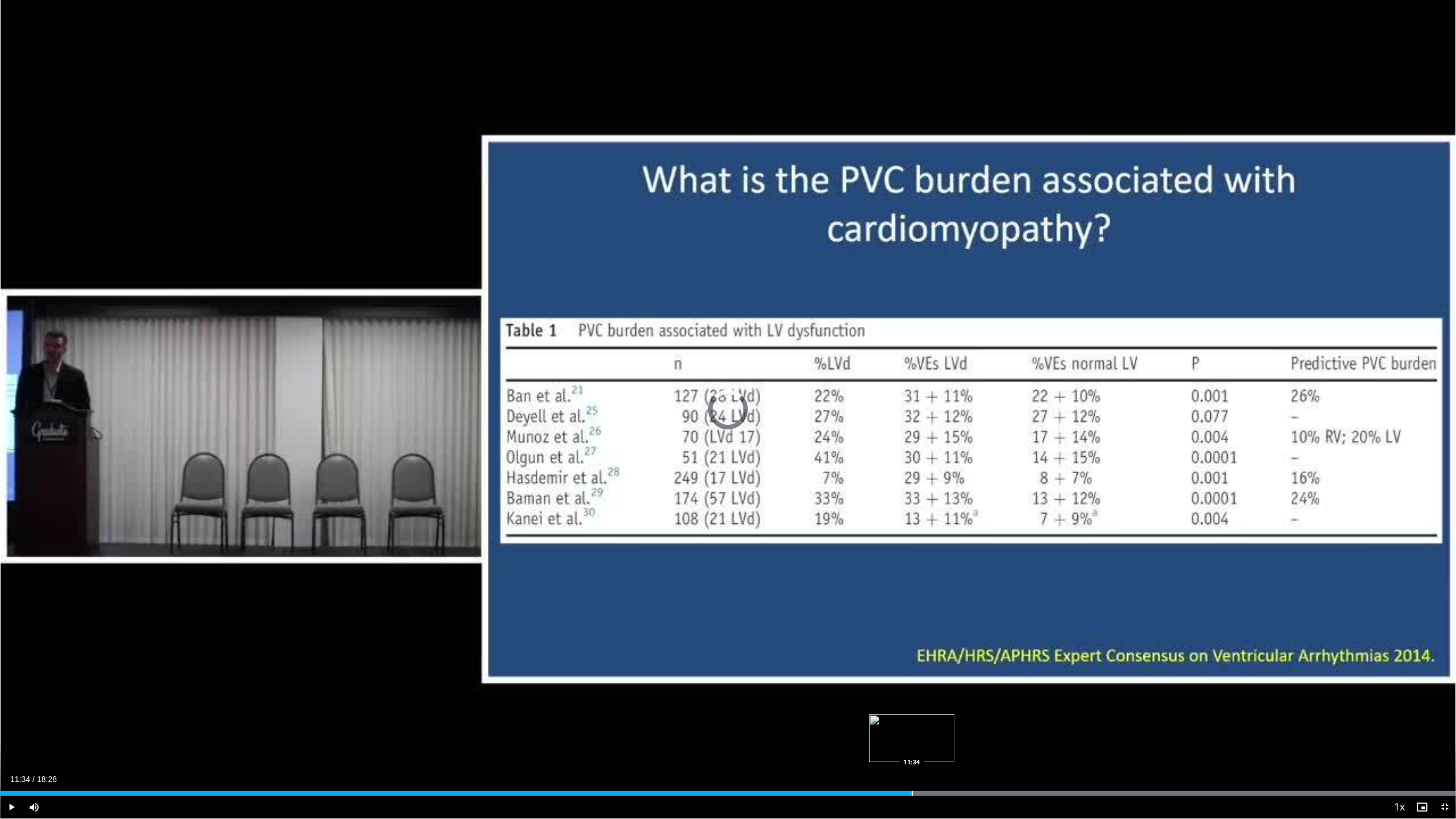 click at bounding box center [912, 793] 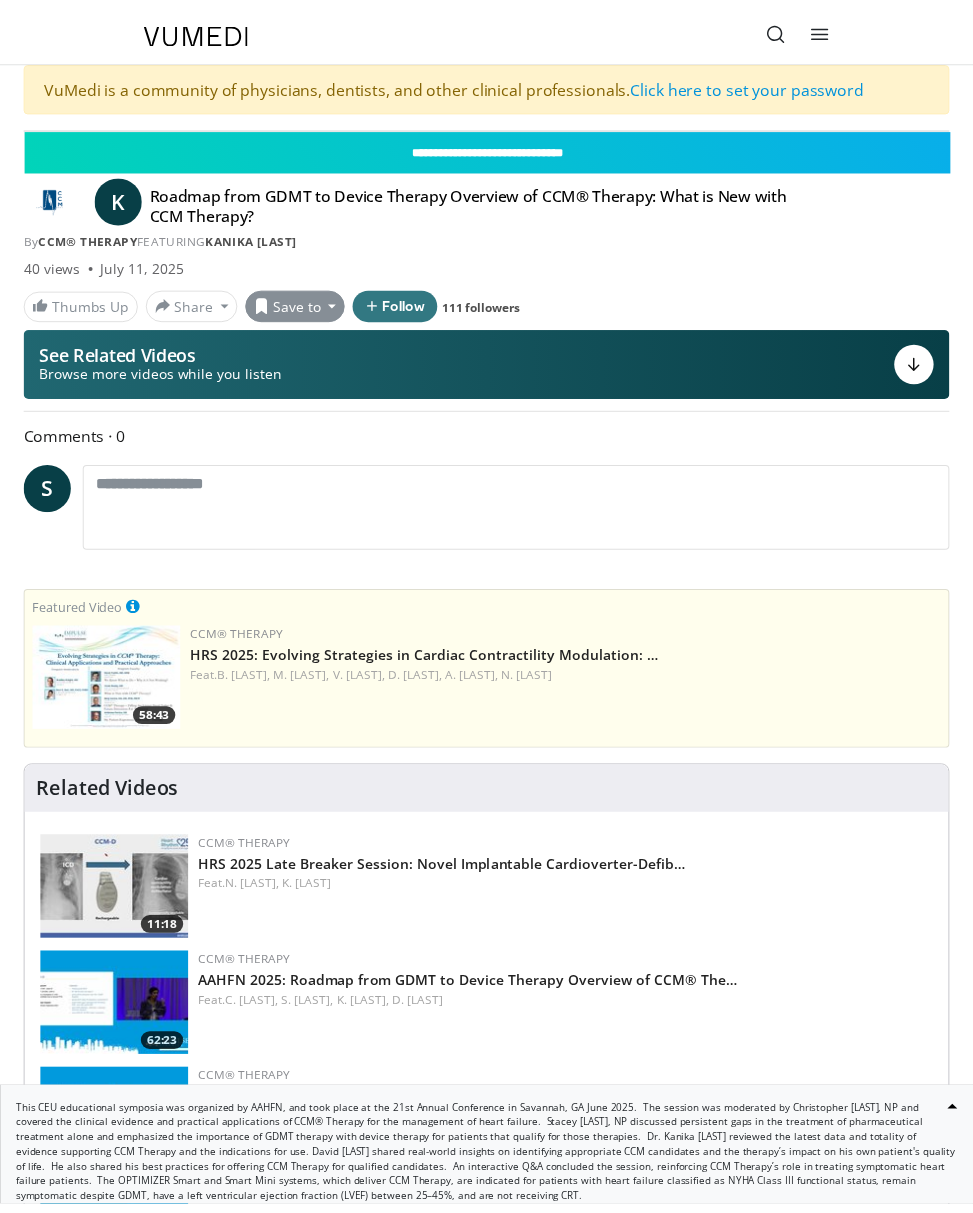 scroll, scrollTop: 0, scrollLeft: 0, axis: both 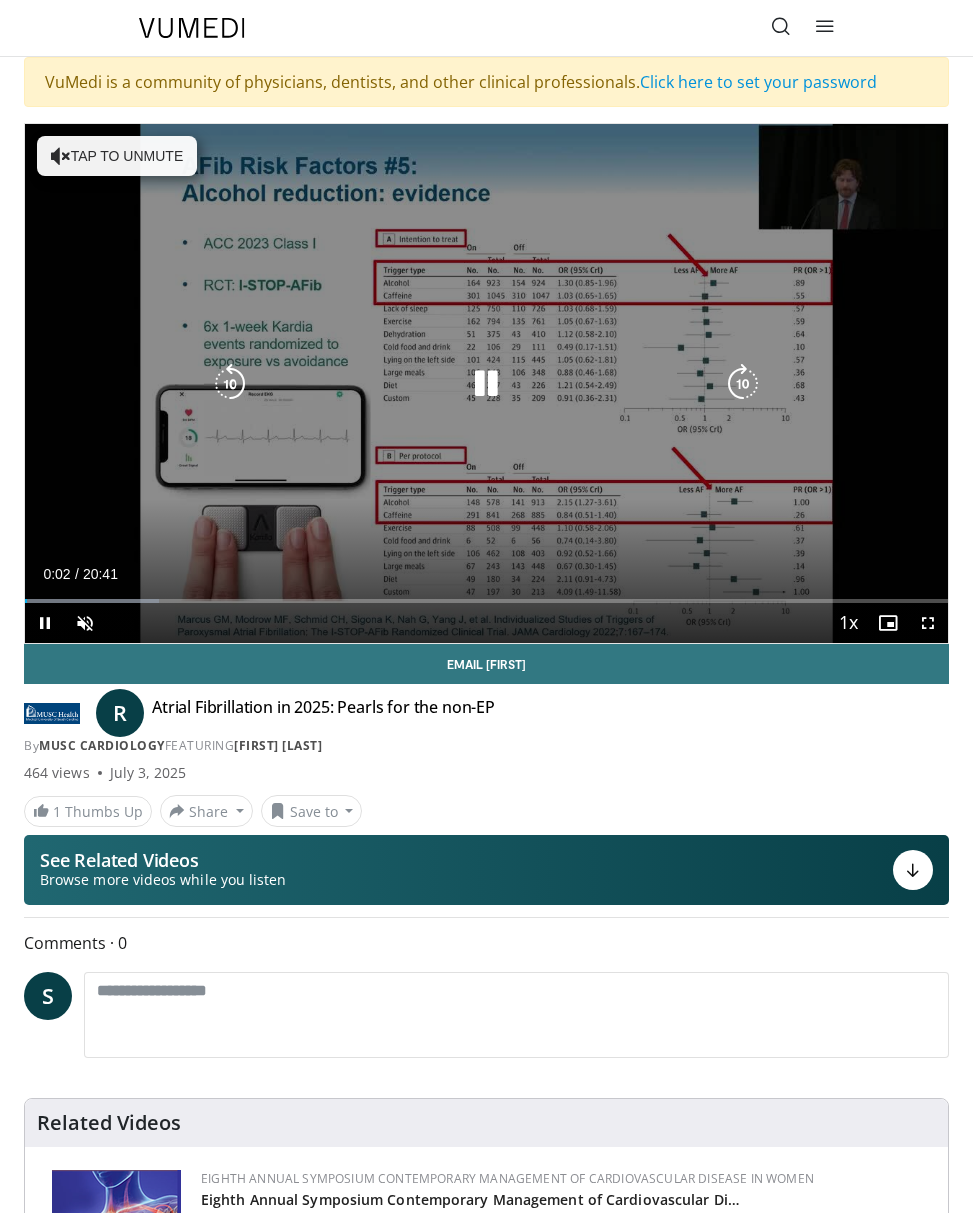 click at bounding box center [61, 156] 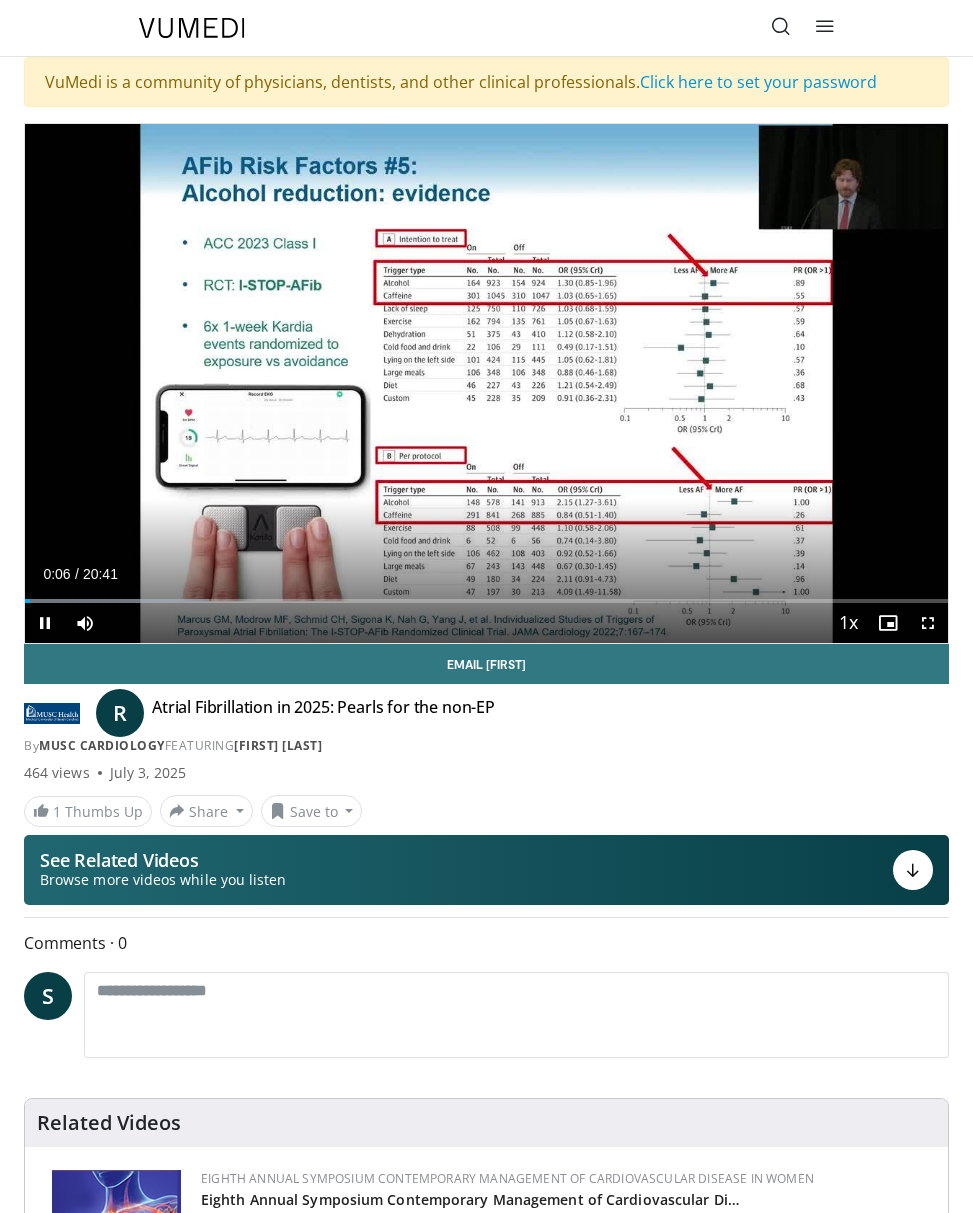 click at bounding box center (928, 623) 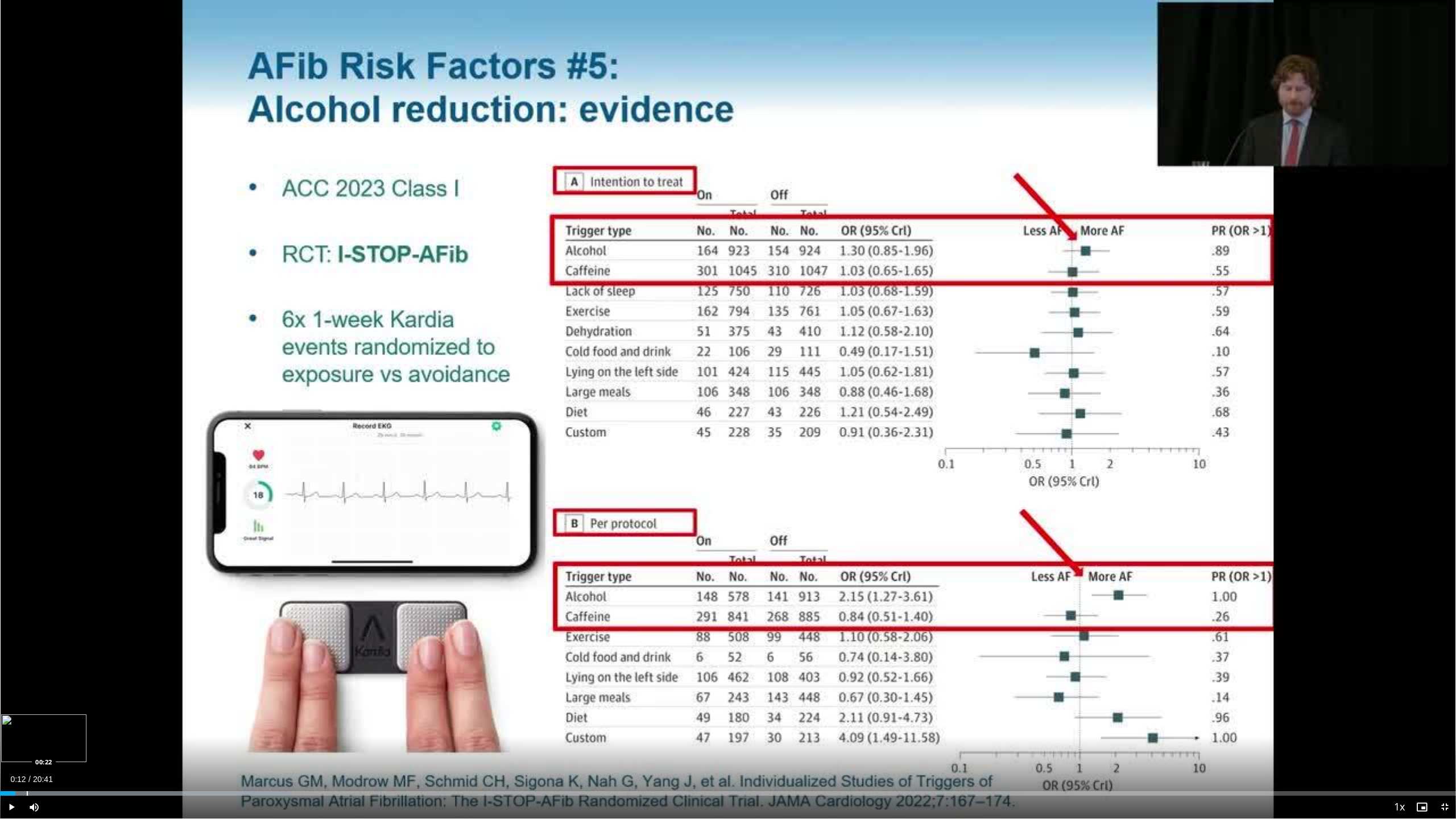 click at bounding box center (27, 793) 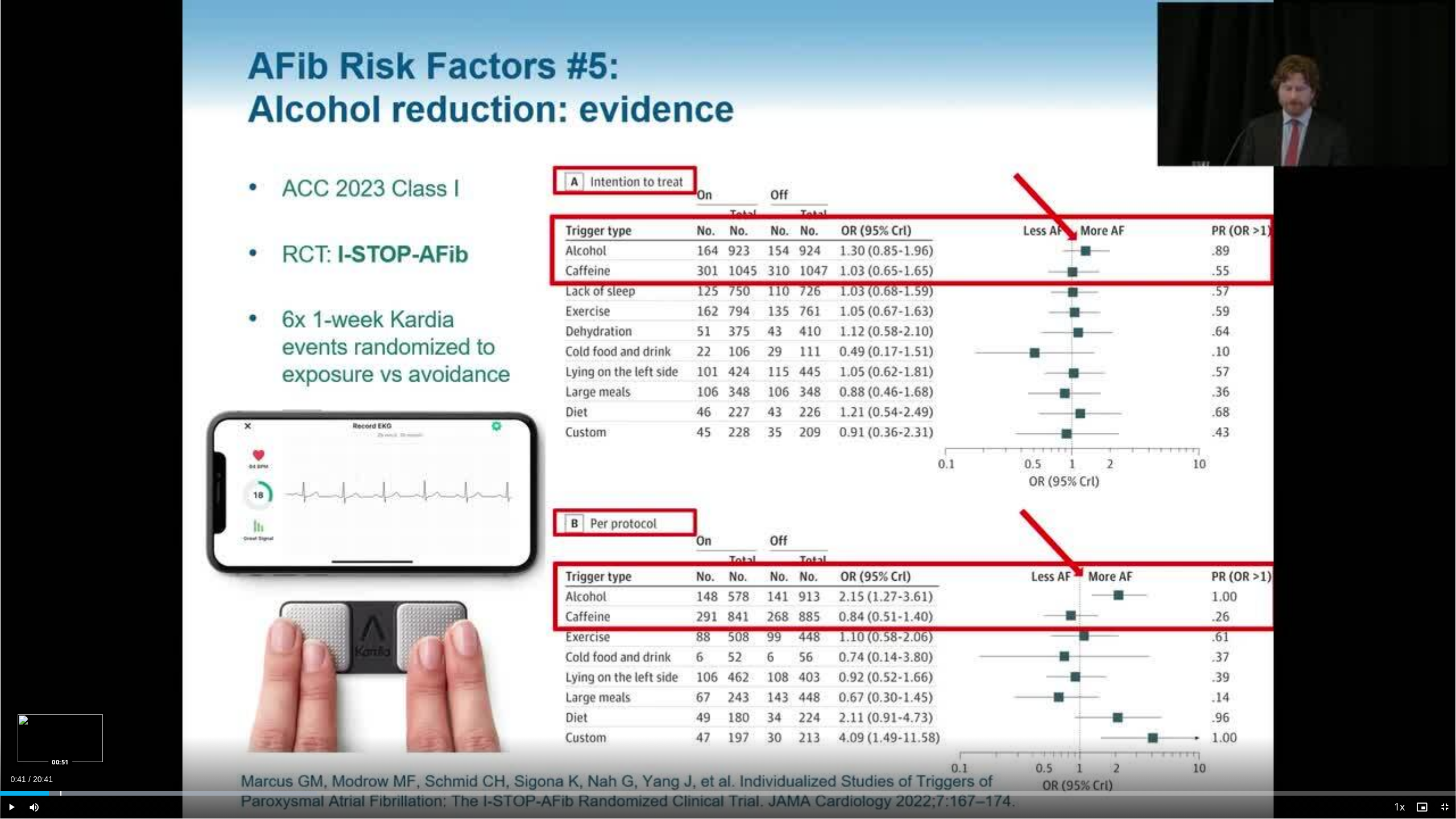 click at bounding box center (61, 793) 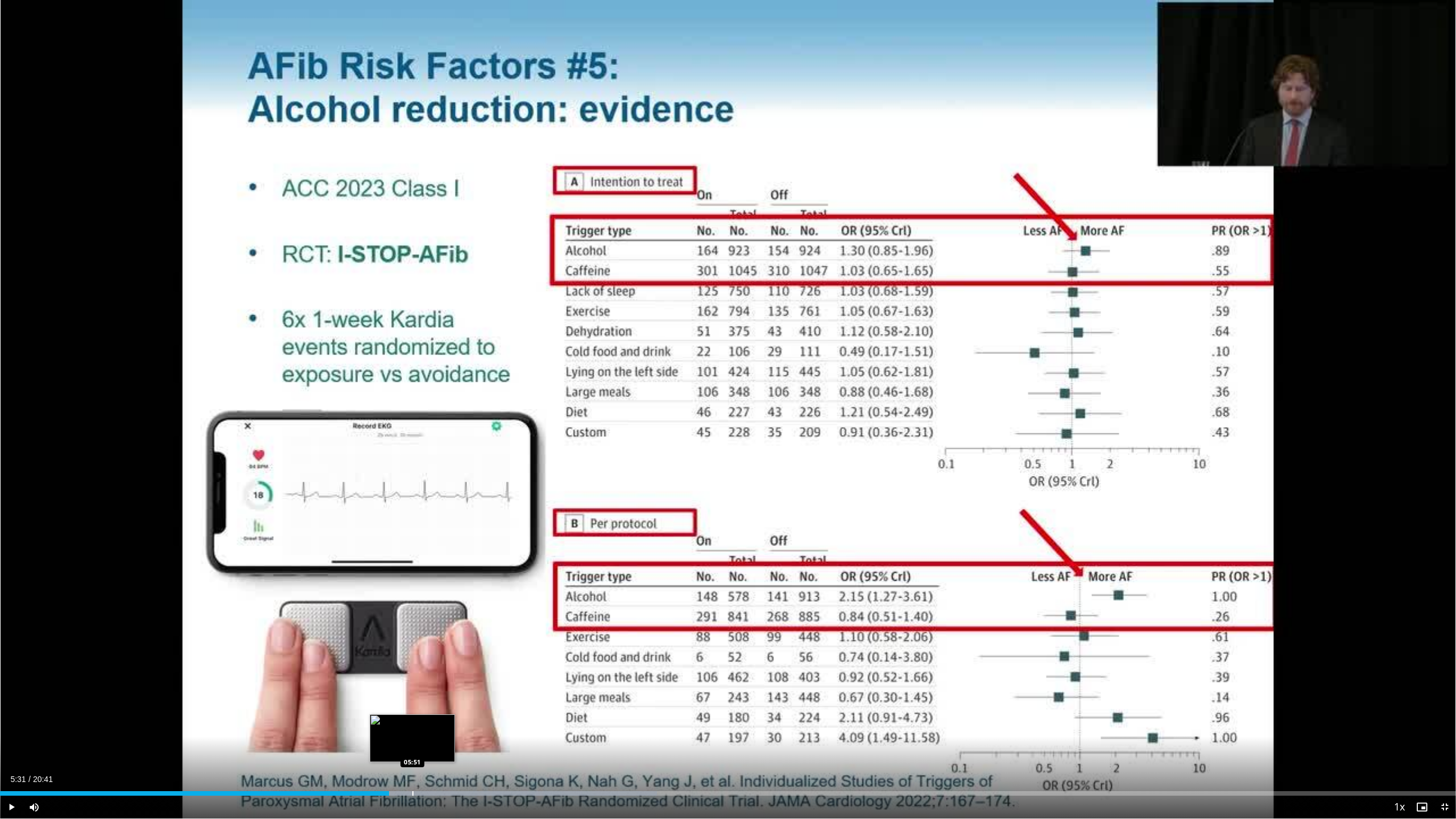 click at bounding box center (413, 793) 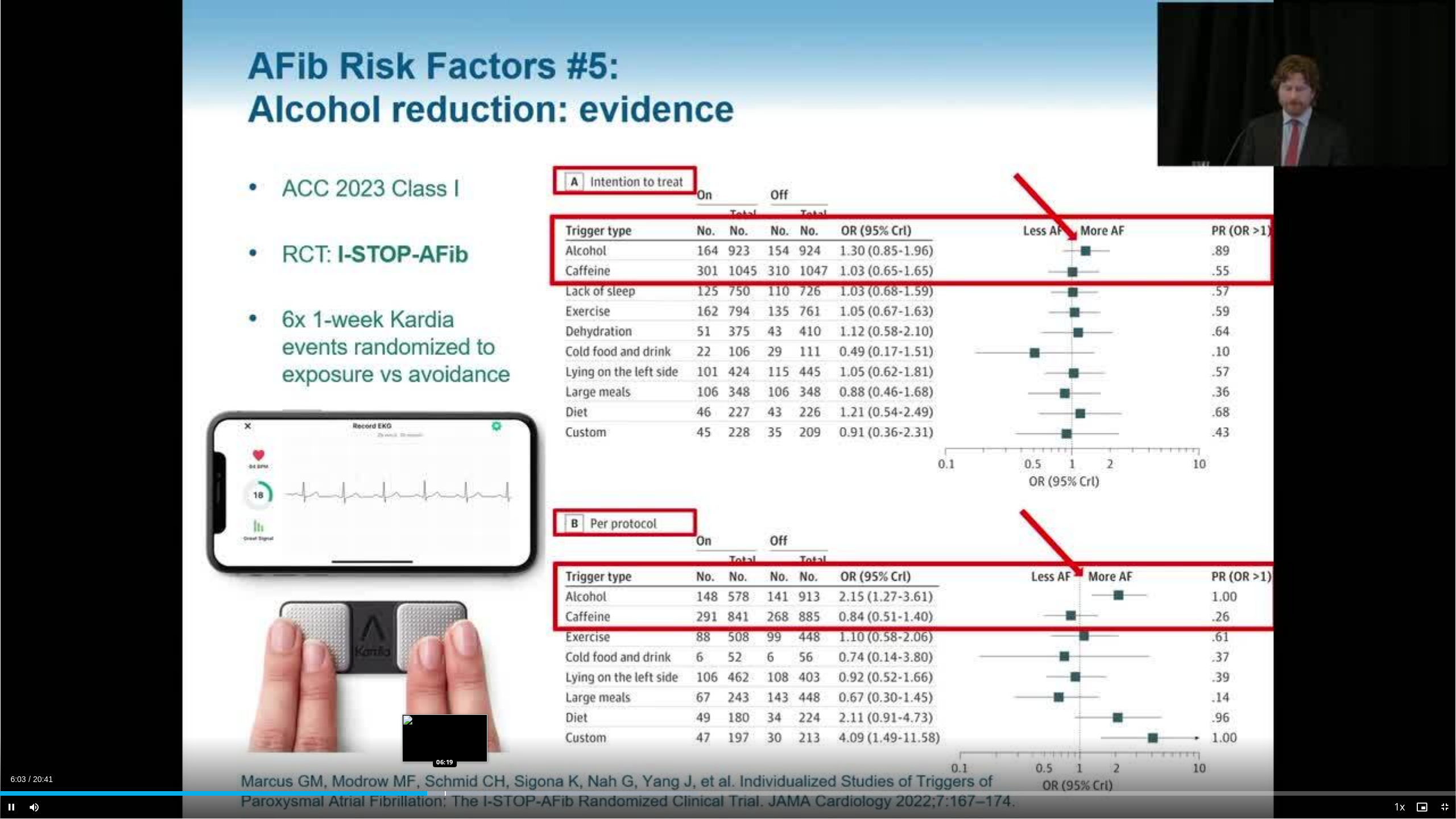 click at bounding box center (445, 793) 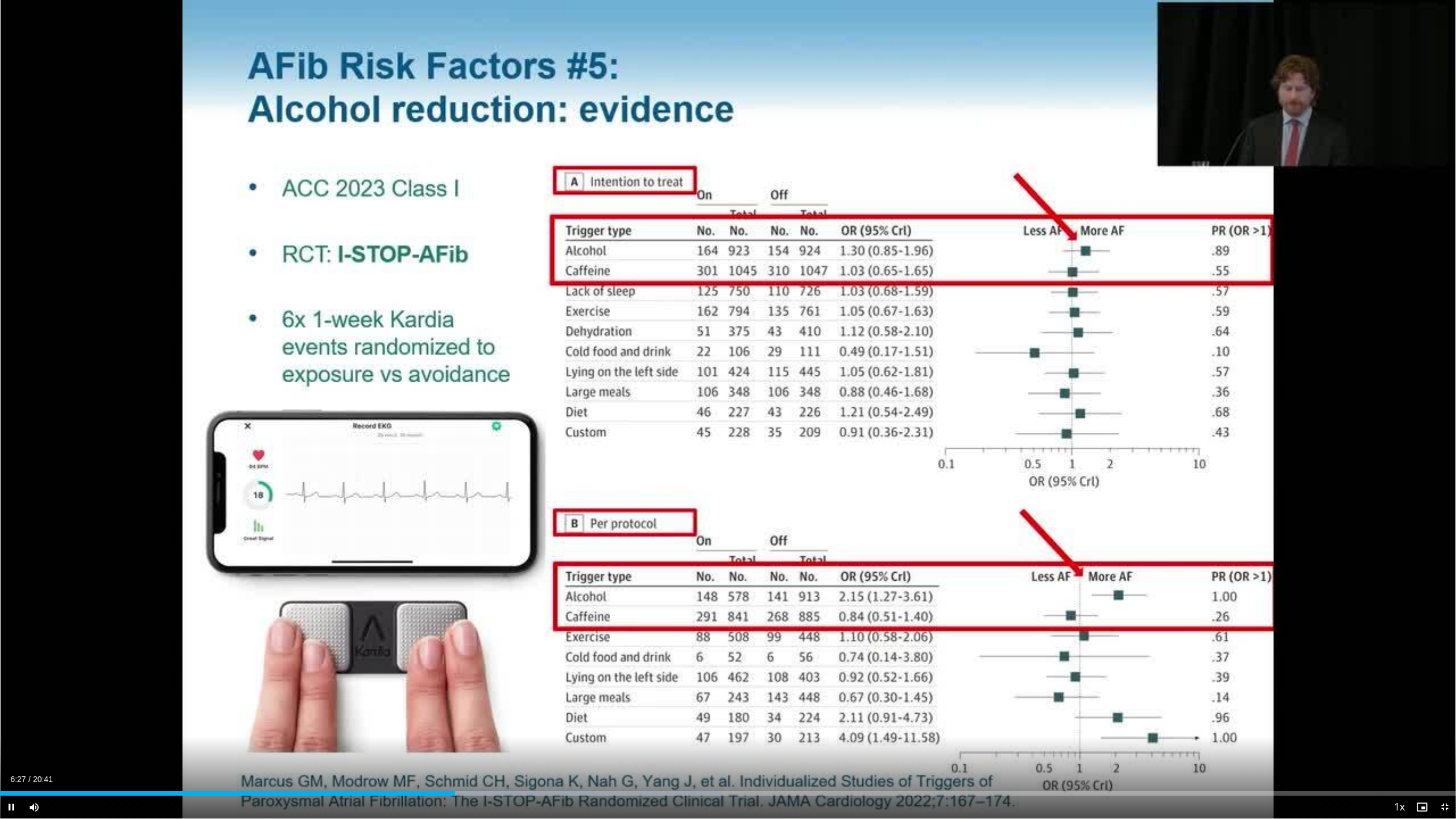 click at bounding box center [11, 807] 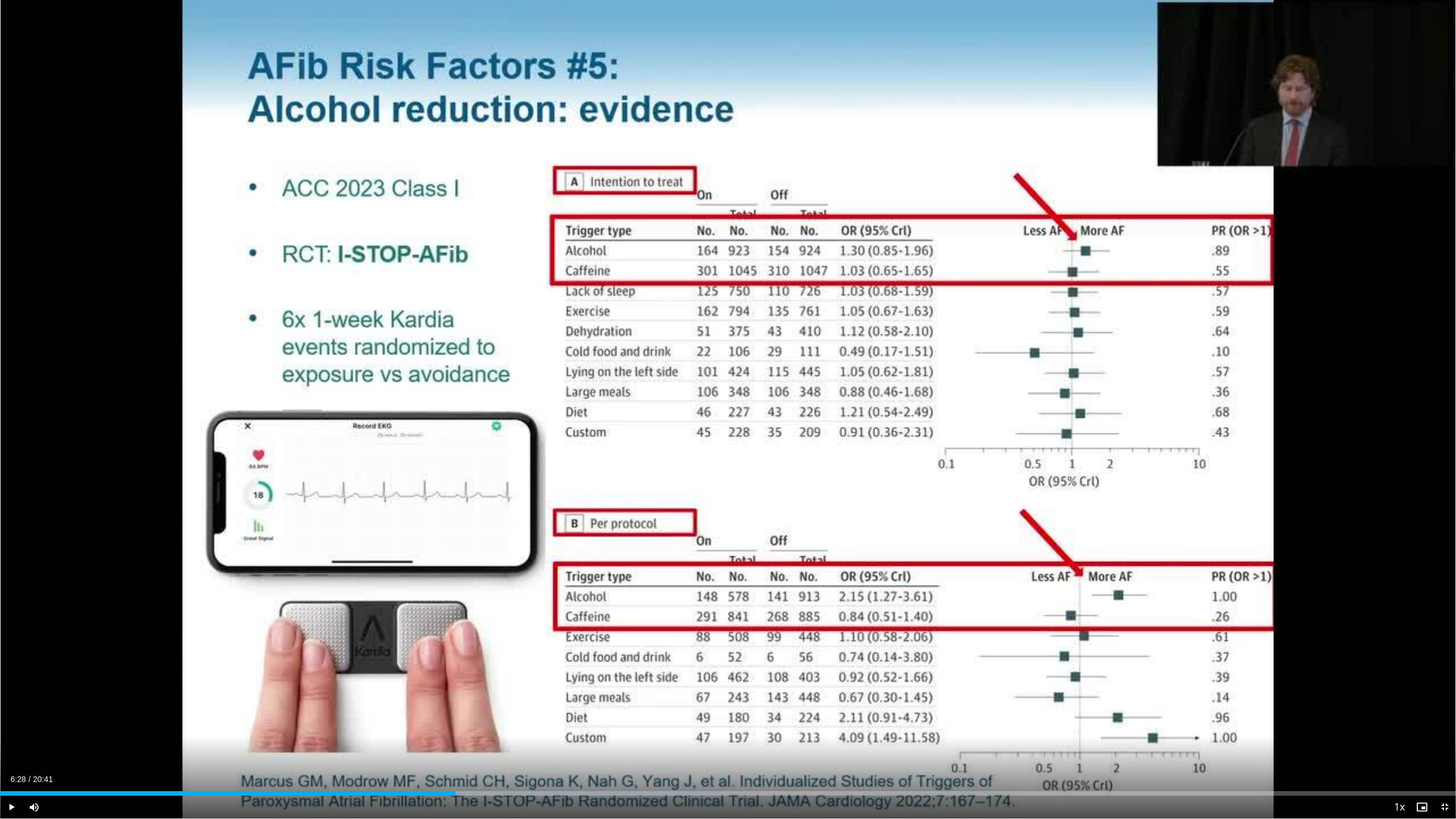 click at bounding box center [11, 807] 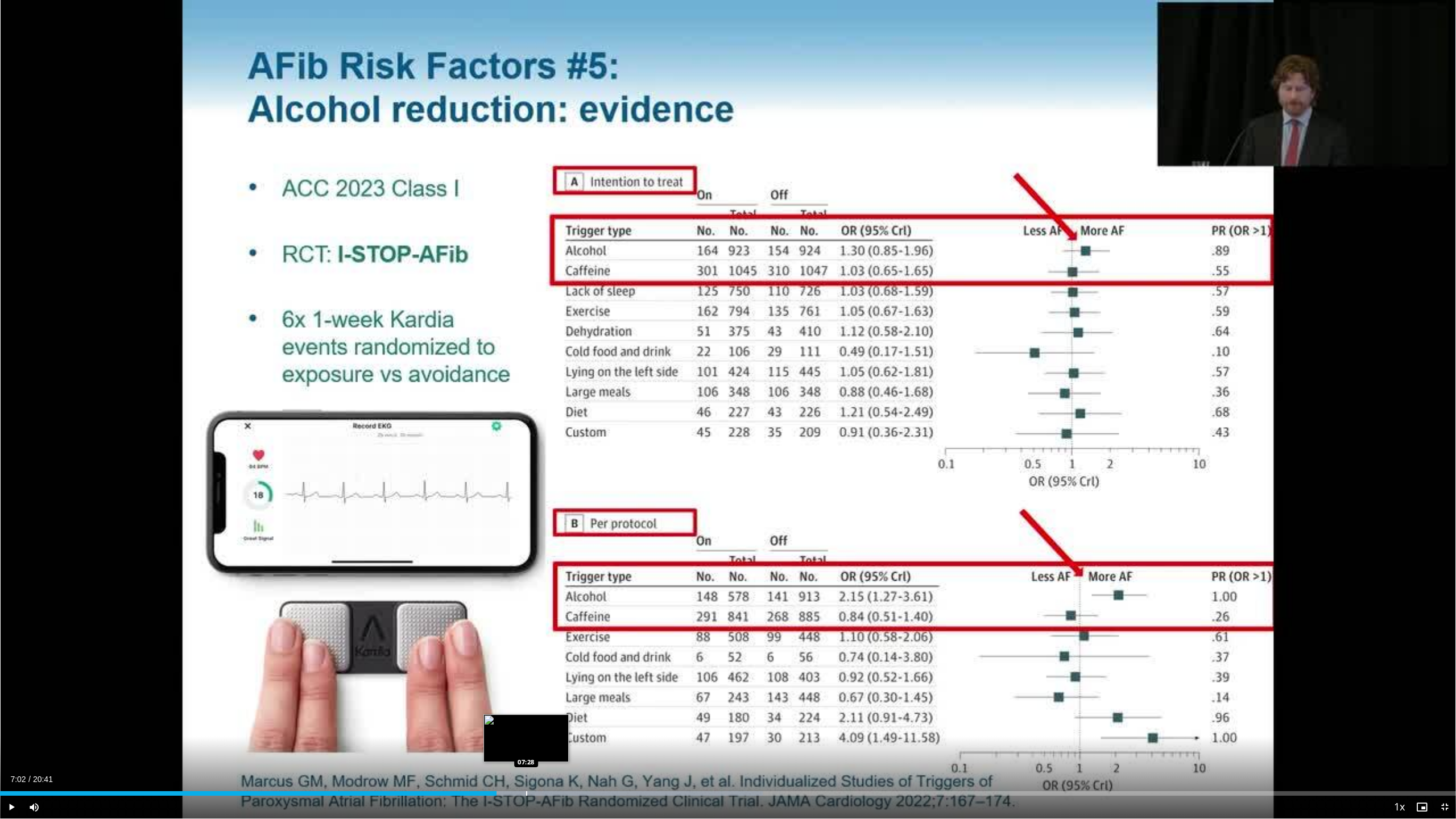click at bounding box center (527, 793) 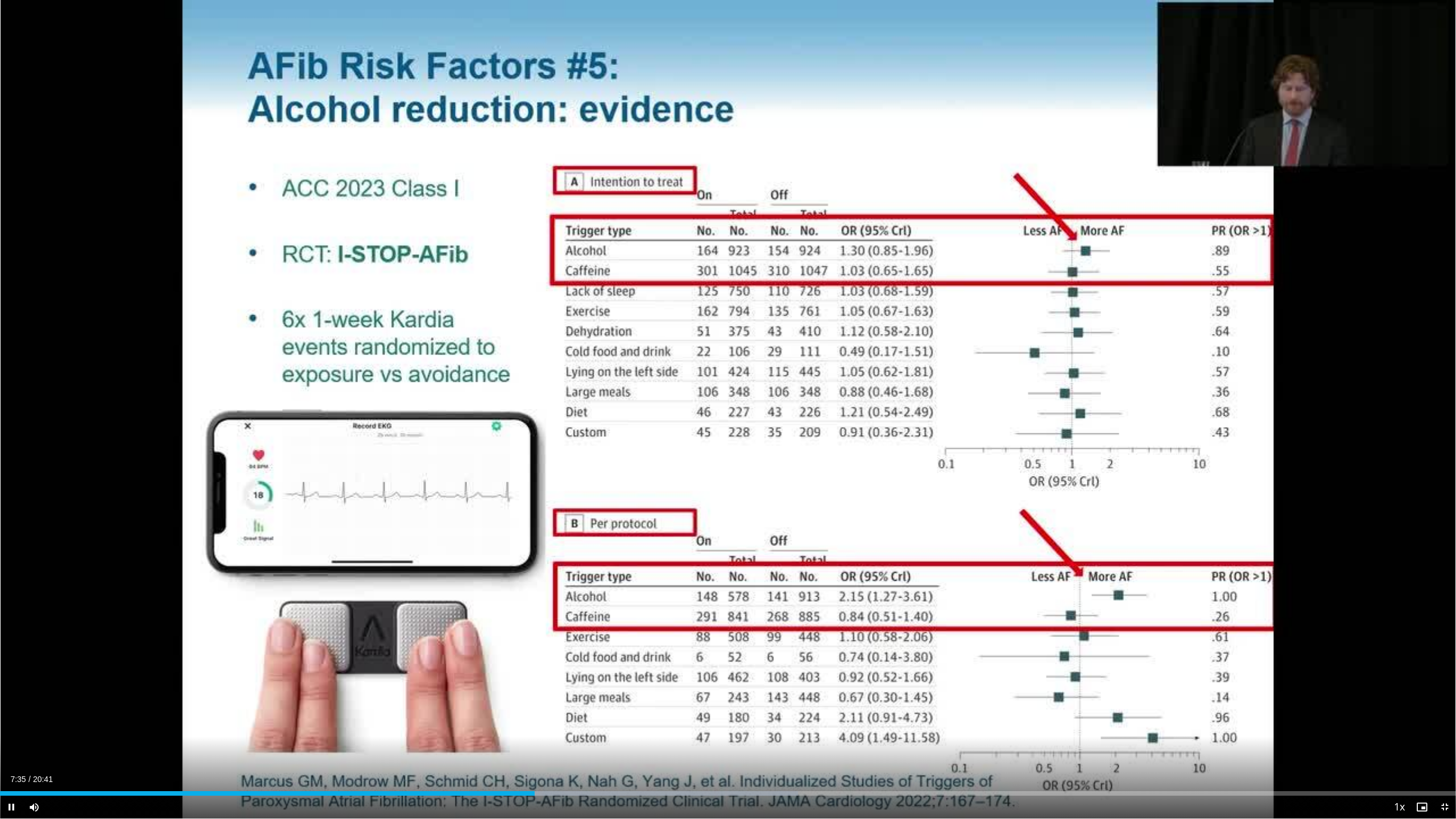 click at bounding box center [11, 807] 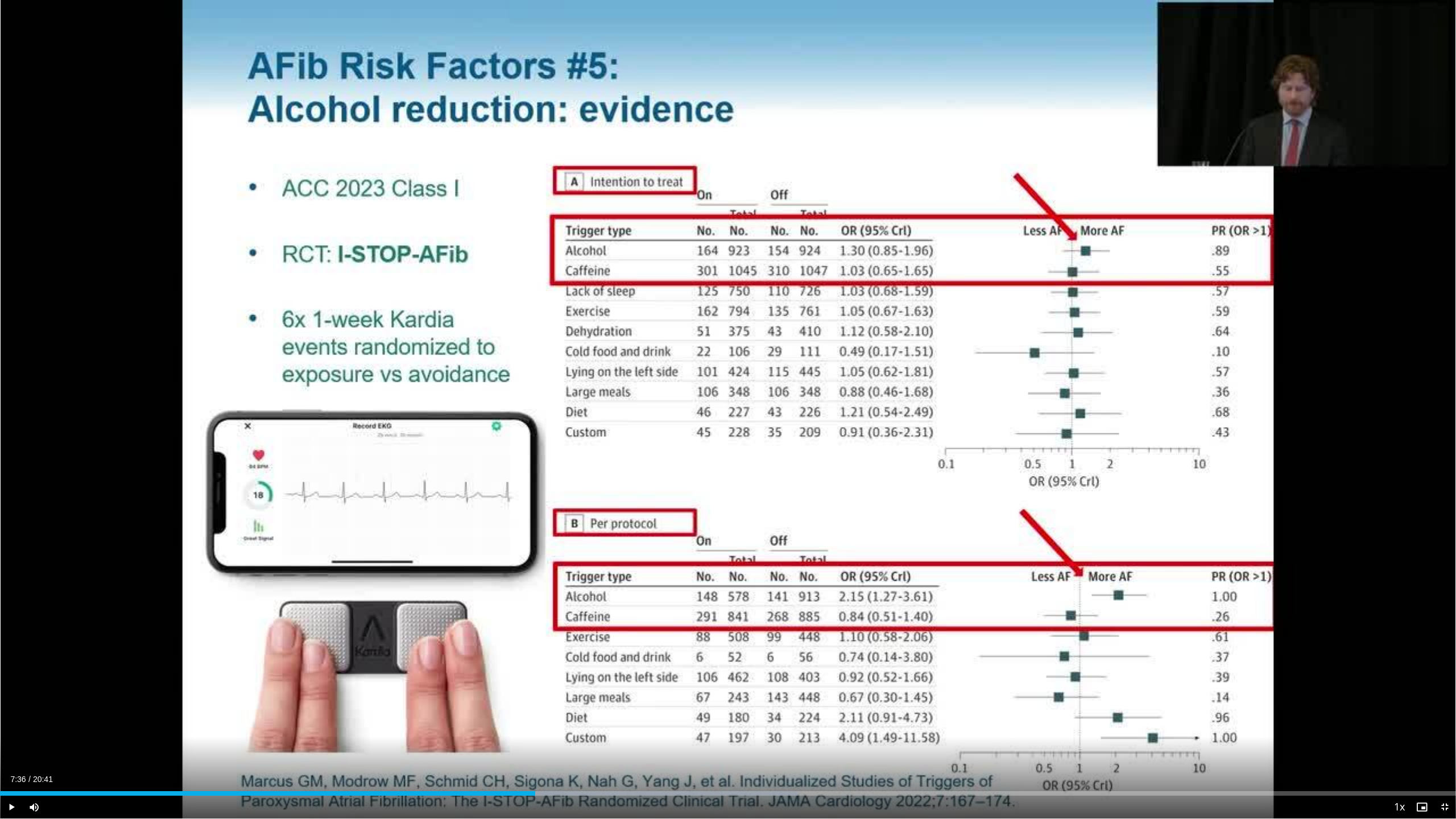 click at bounding box center (11, 807) 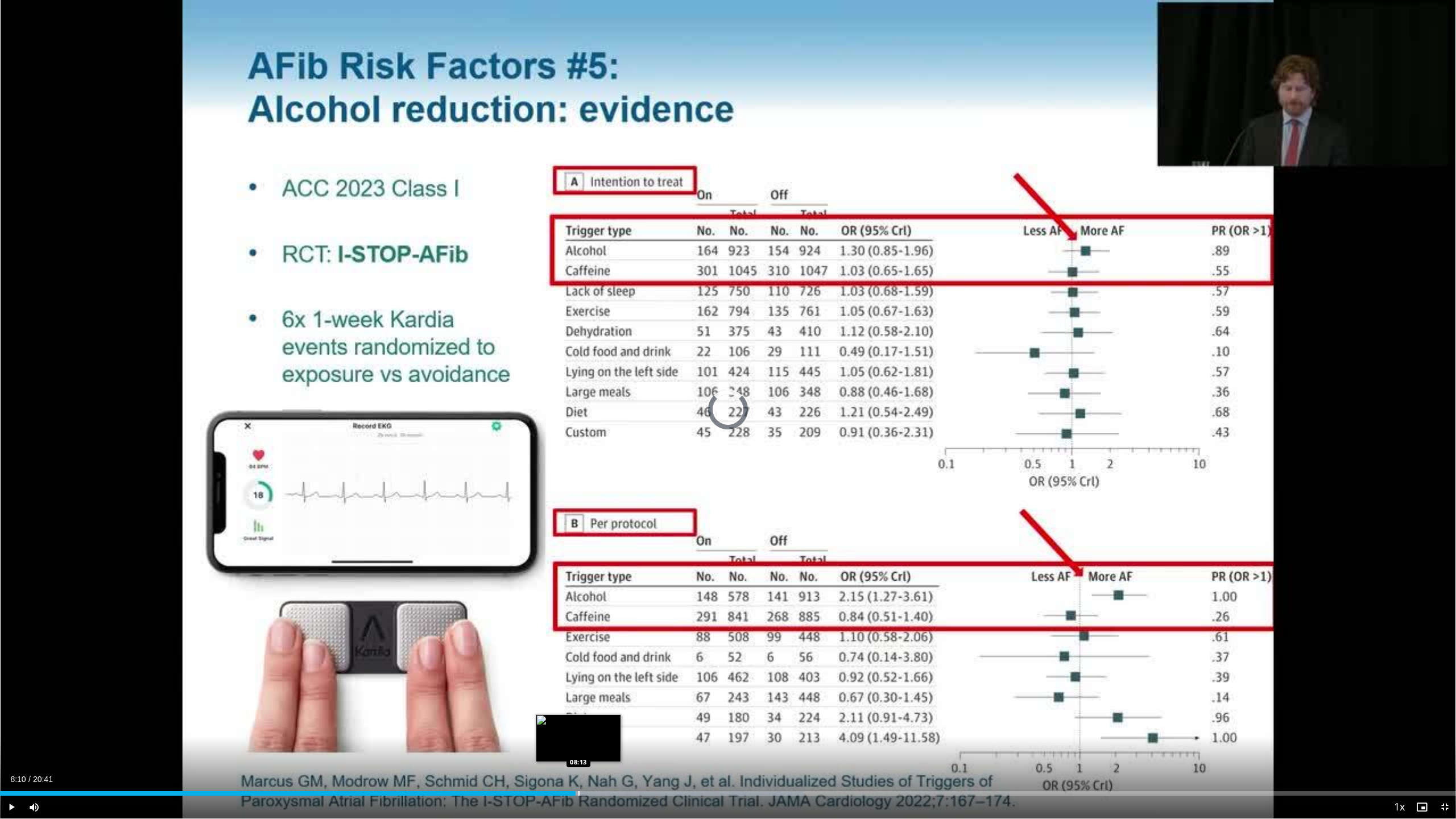 click at bounding box center (579, 793) 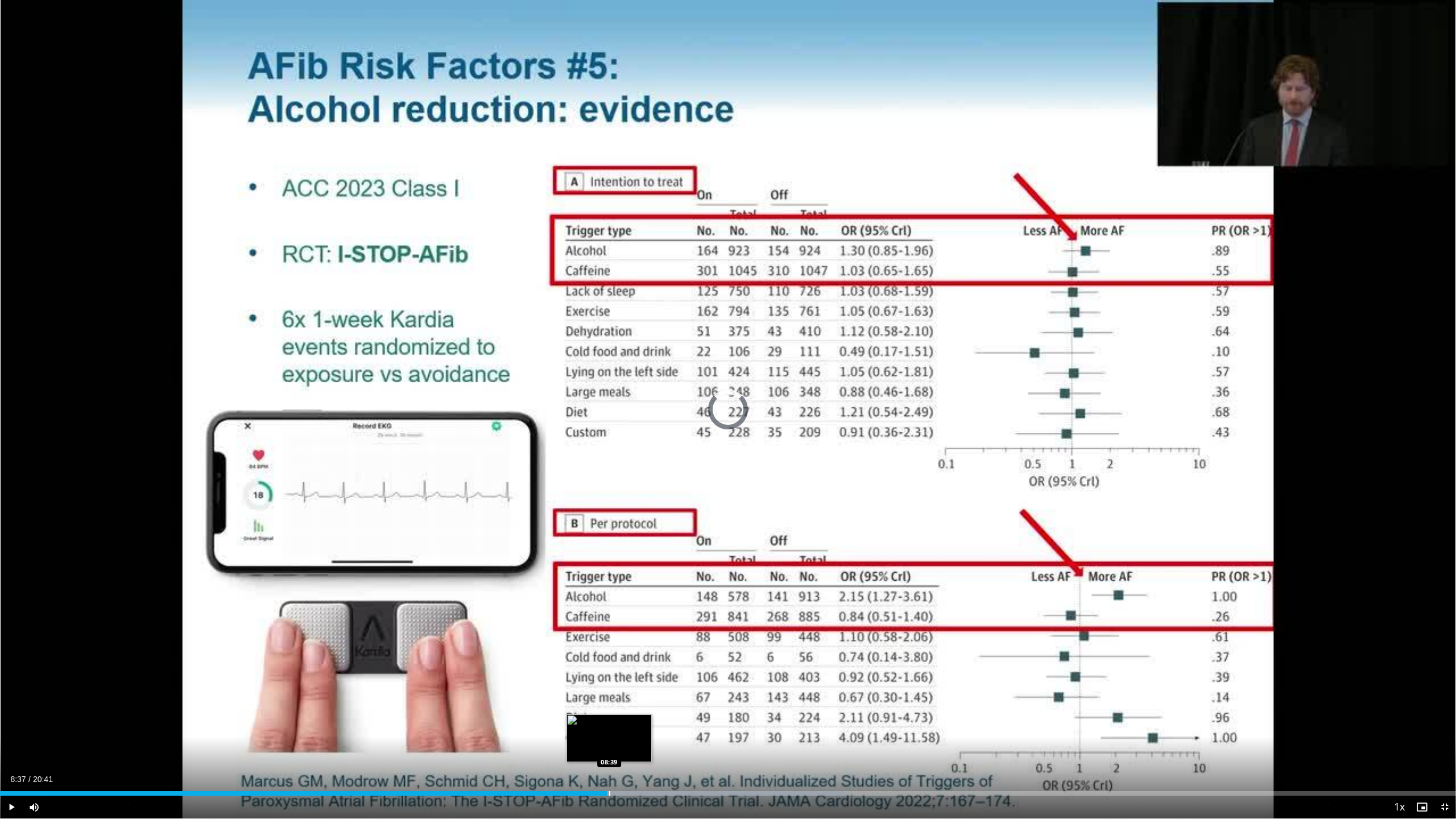 click at bounding box center [610, 793] 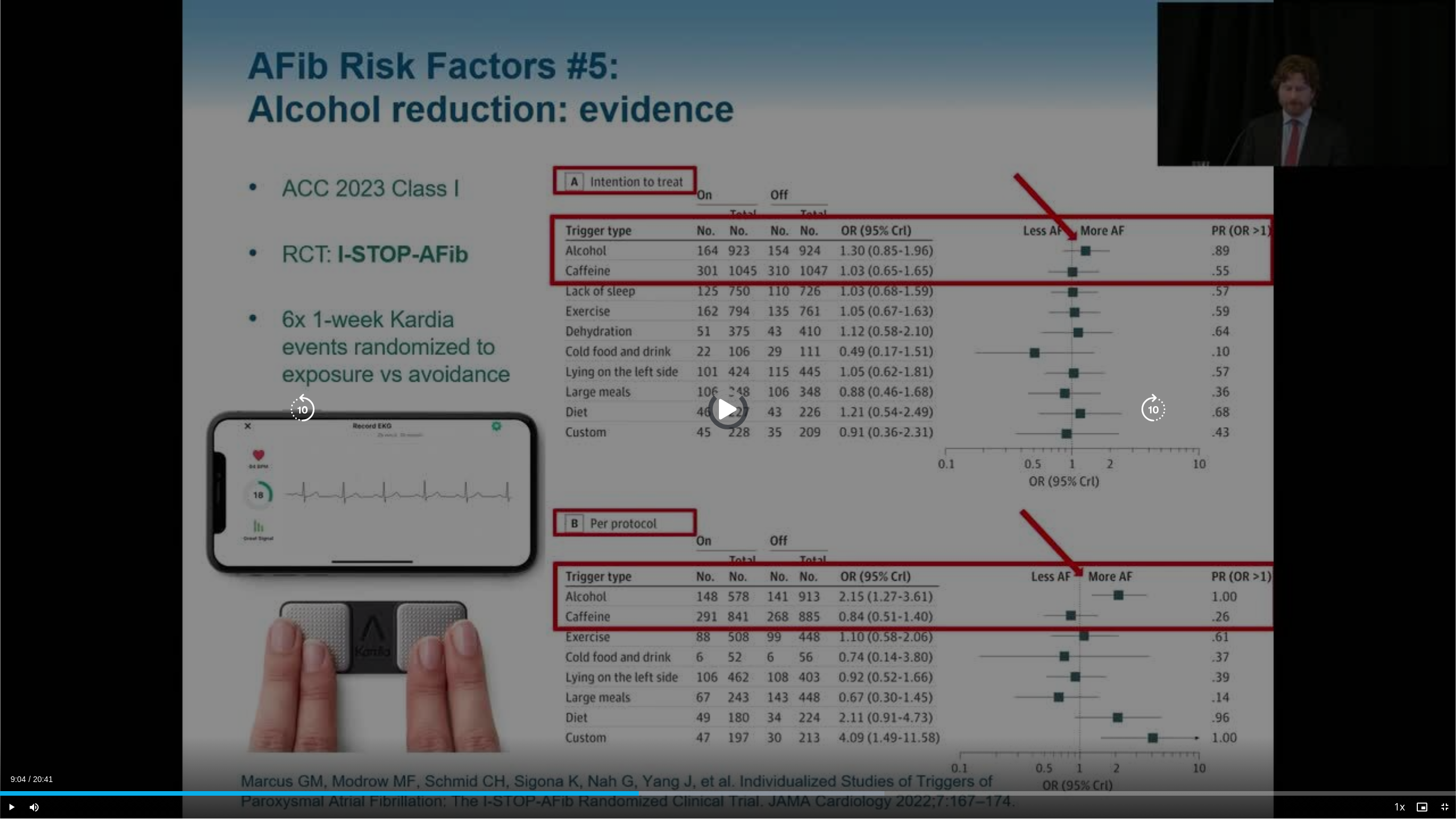 click on "Loaded :  60.73% 09:04 09:06" at bounding box center [728, 790] 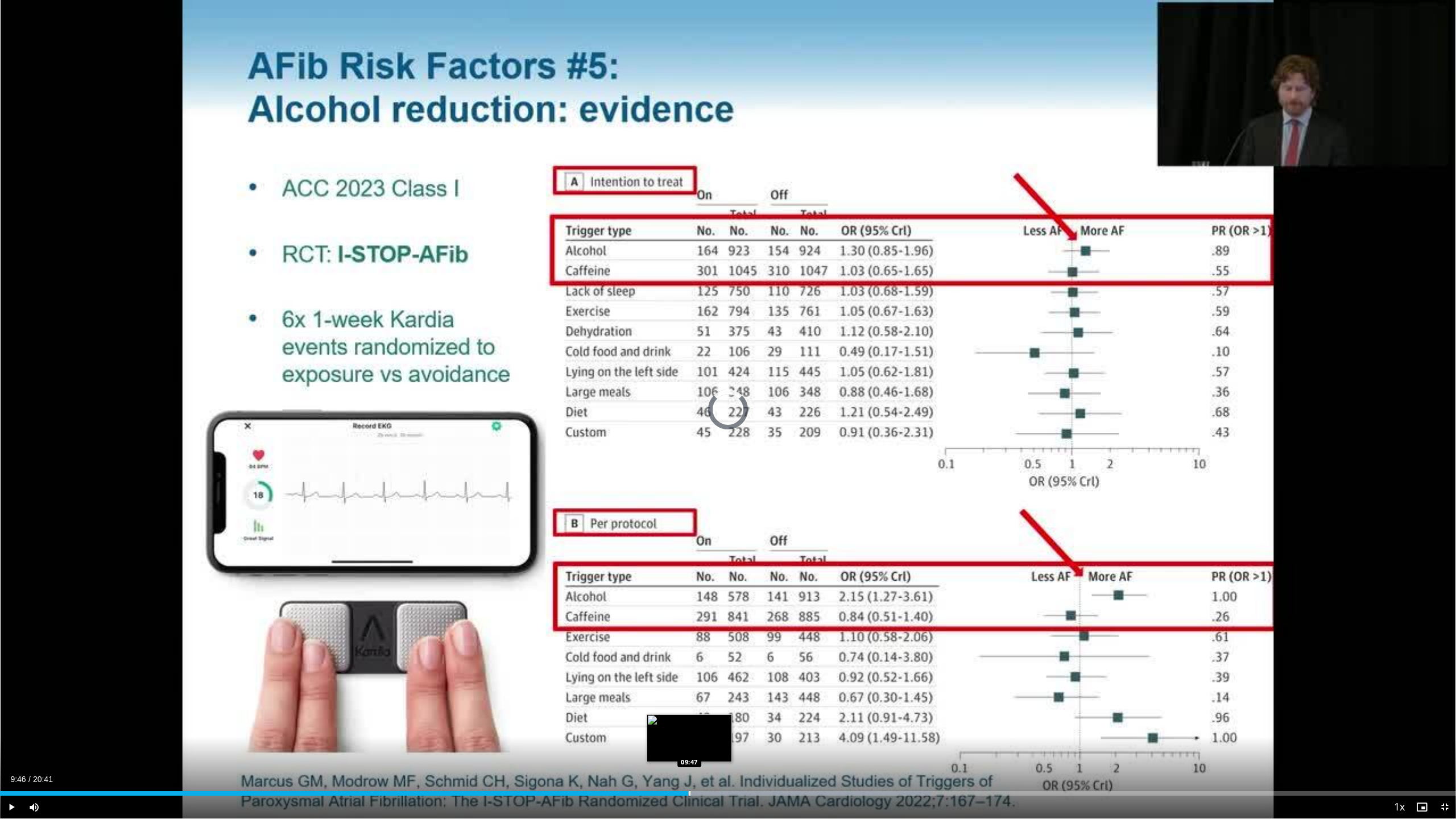 click at bounding box center [690, 793] 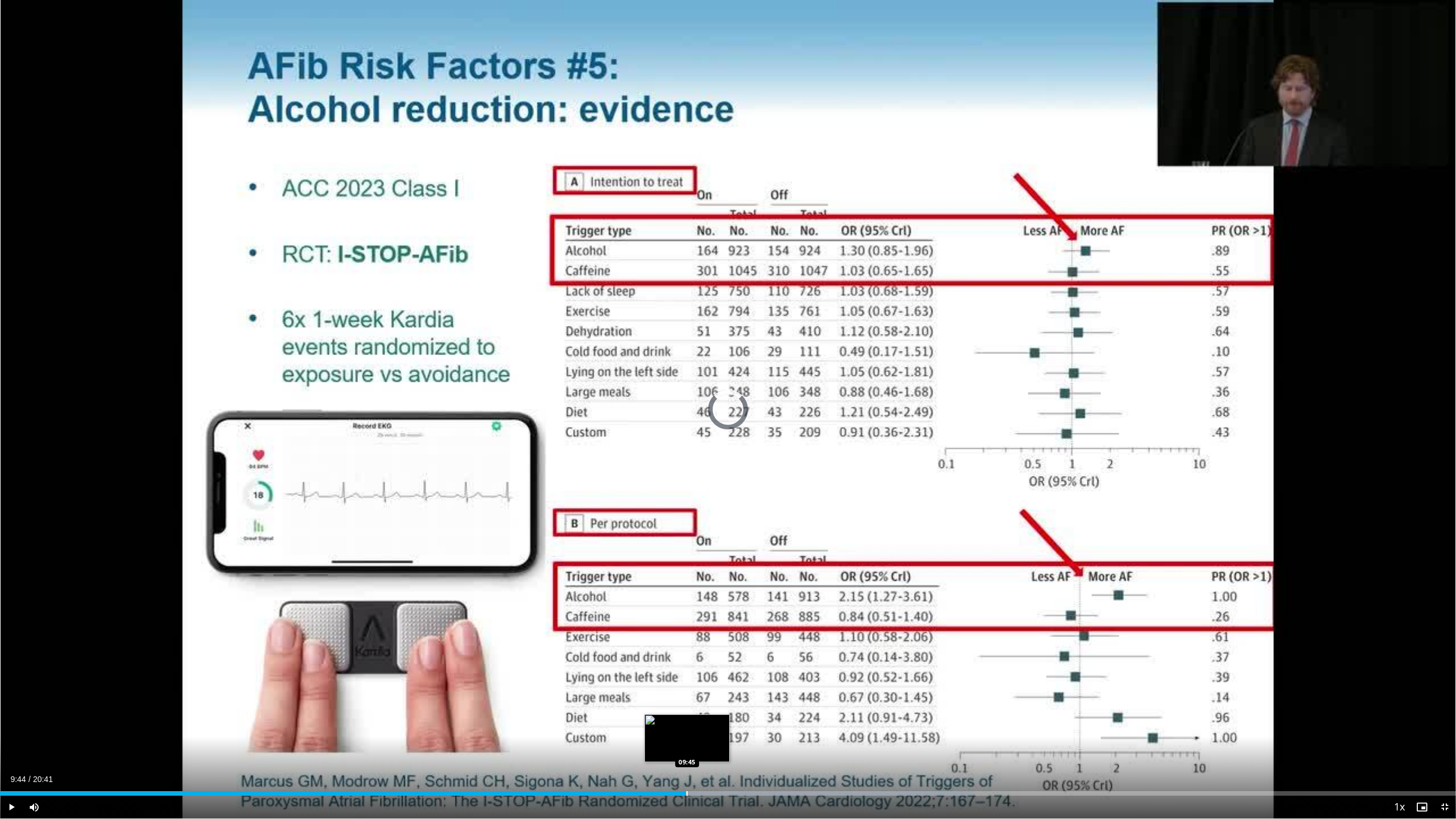 click at bounding box center [687, 793] 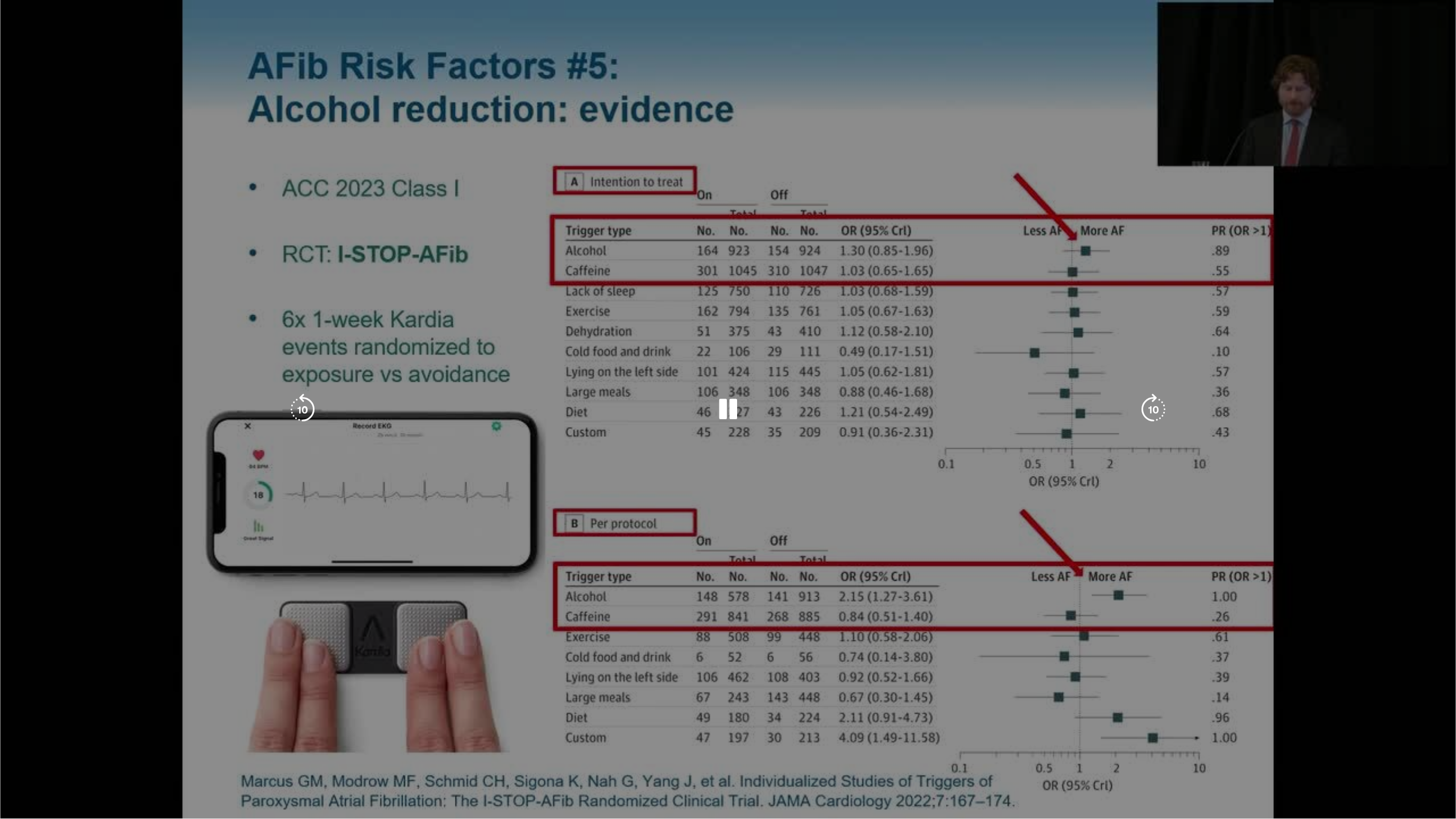 click on "**********" at bounding box center [728, 410] 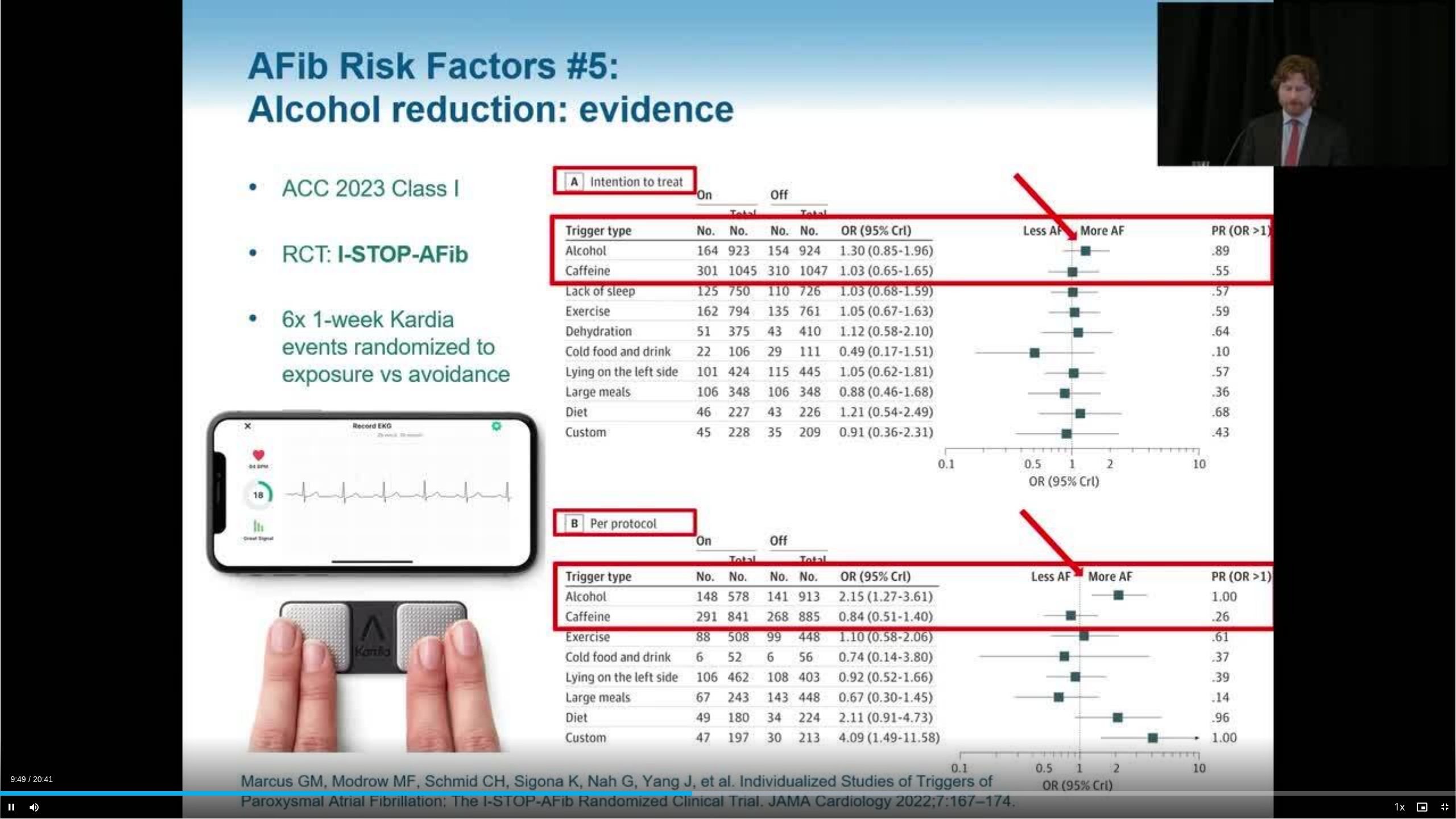 click on "Current Time  9:49 / Duration  20:41 Pause Skip Backward Skip Forward Mute 0% Loaded :  66.88% 09:49 09:32 Stream Type  LIVE Seek to live, currently behind live LIVE   1x Playback Rate 0.5x 0.75x 1x , selected 1.25x 1.5x 1.75x 2x Chapters Chapters Descriptions descriptions off , selected Captions captions off , selected Audio Track en (Main) , selected Fullscreen Enable picture-in-picture mode" at bounding box center (728, 807) 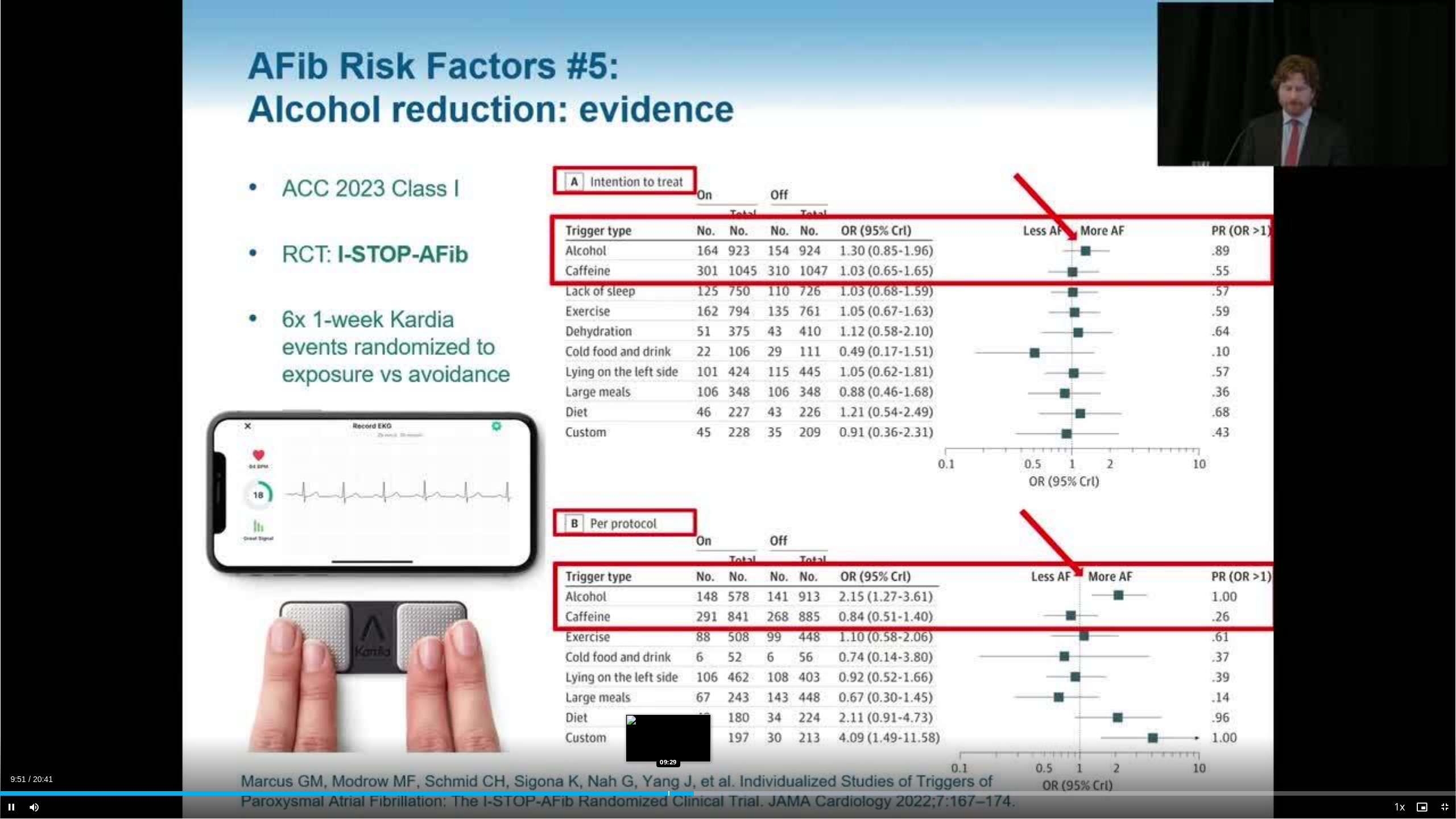 click at bounding box center [669, 793] 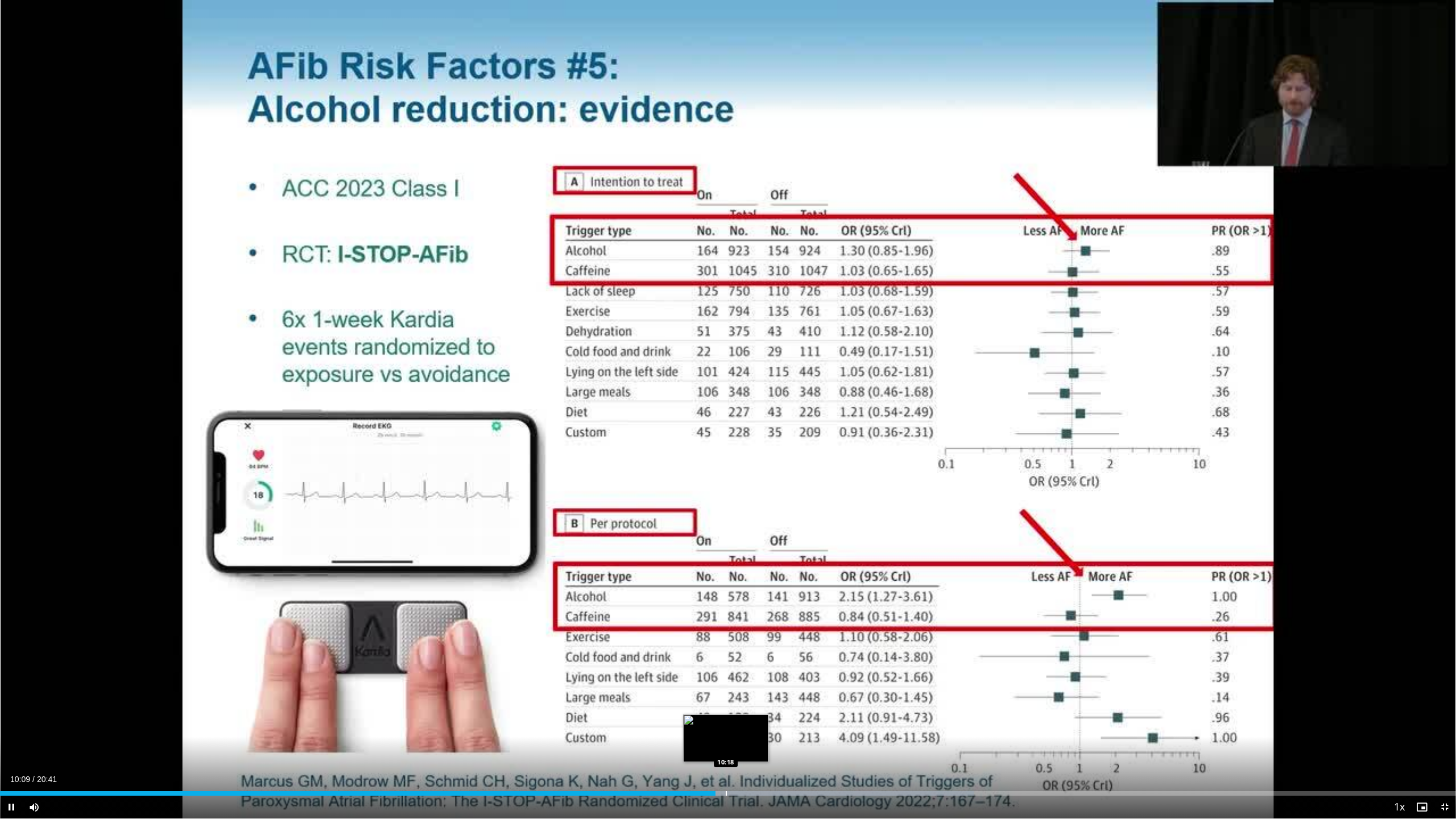 click on "Loaded :  66.88% 10:09 10:18" at bounding box center [728, 790] 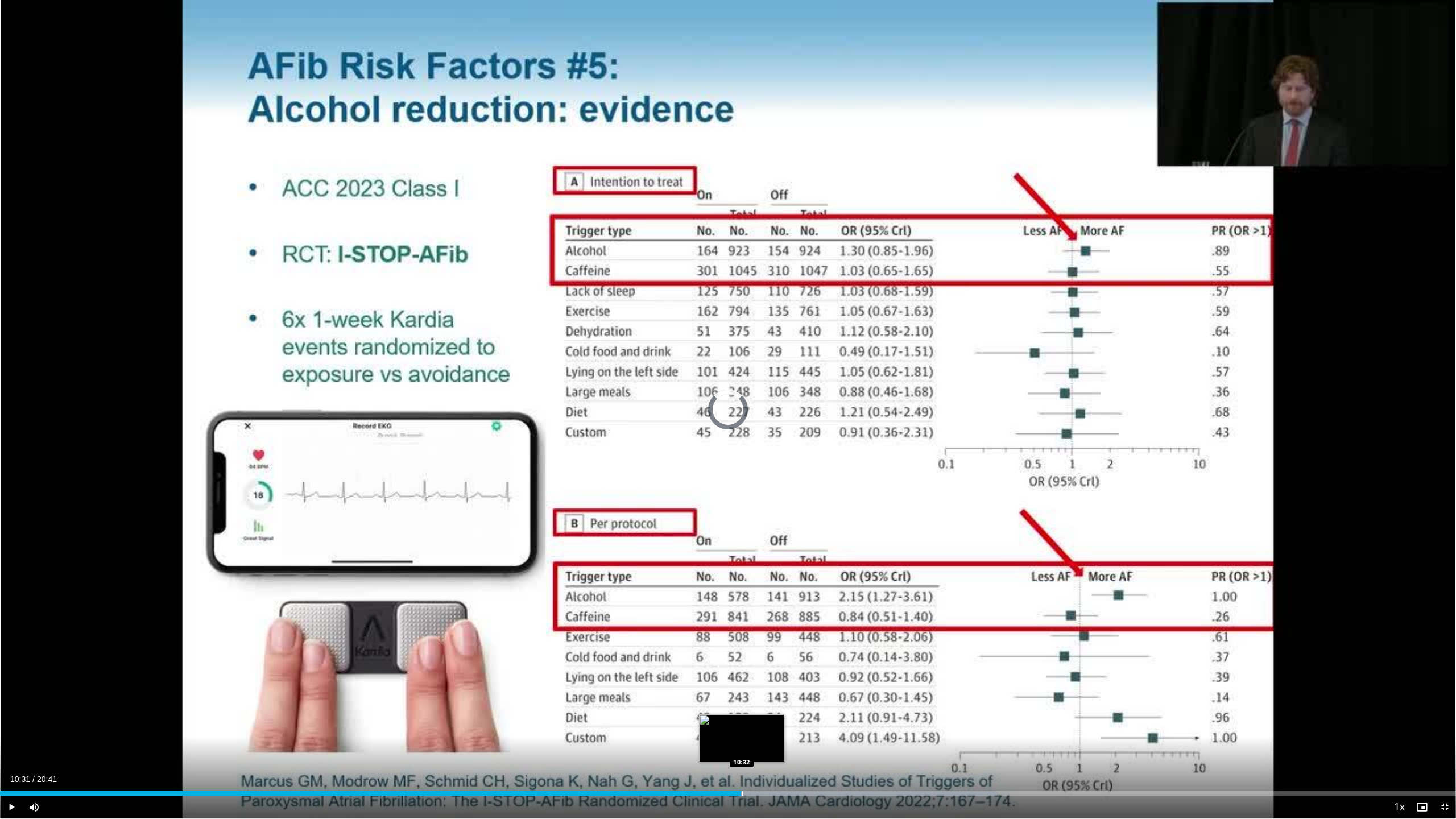 click at bounding box center [742, 793] 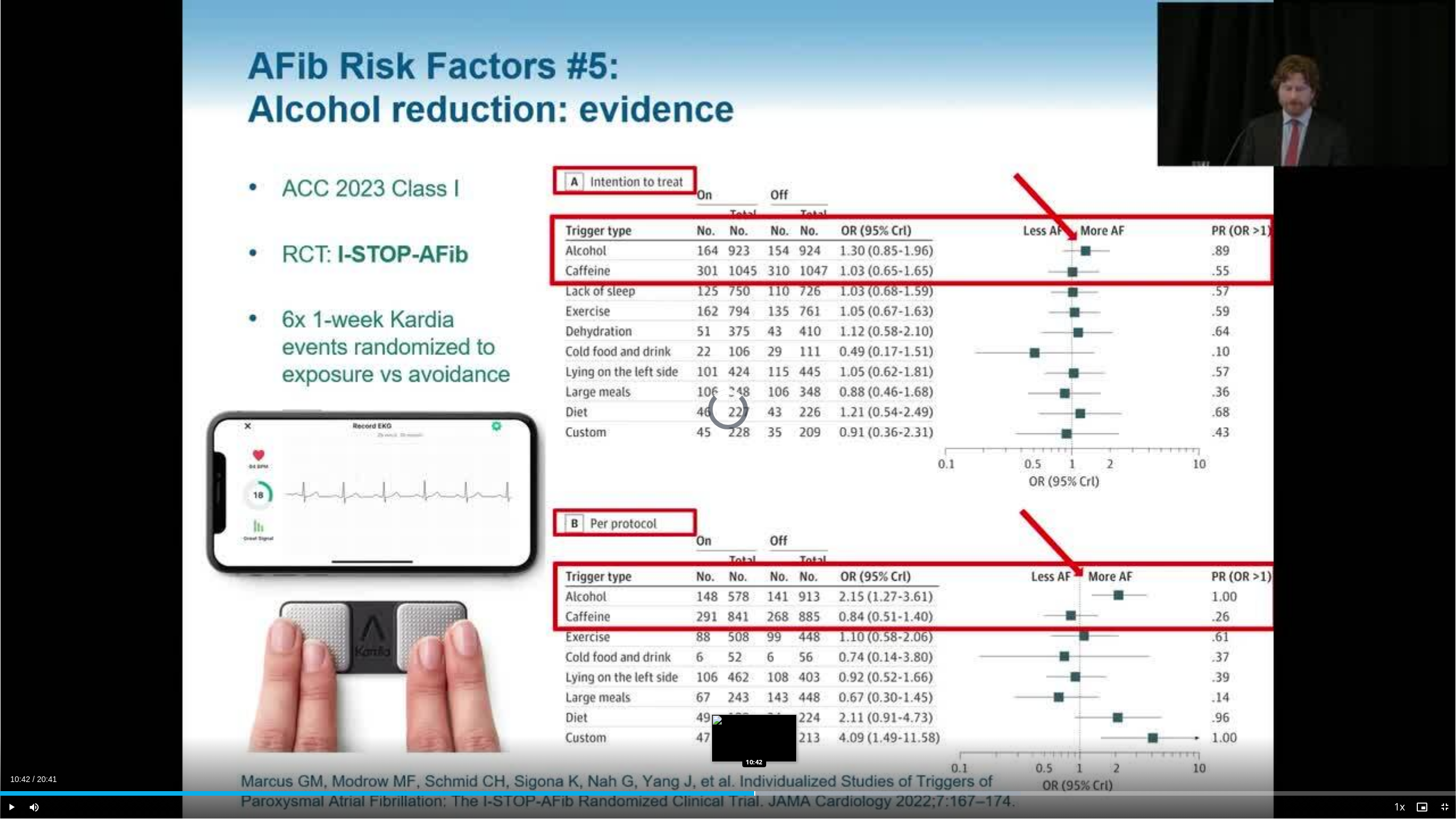 click at bounding box center [755, 793] 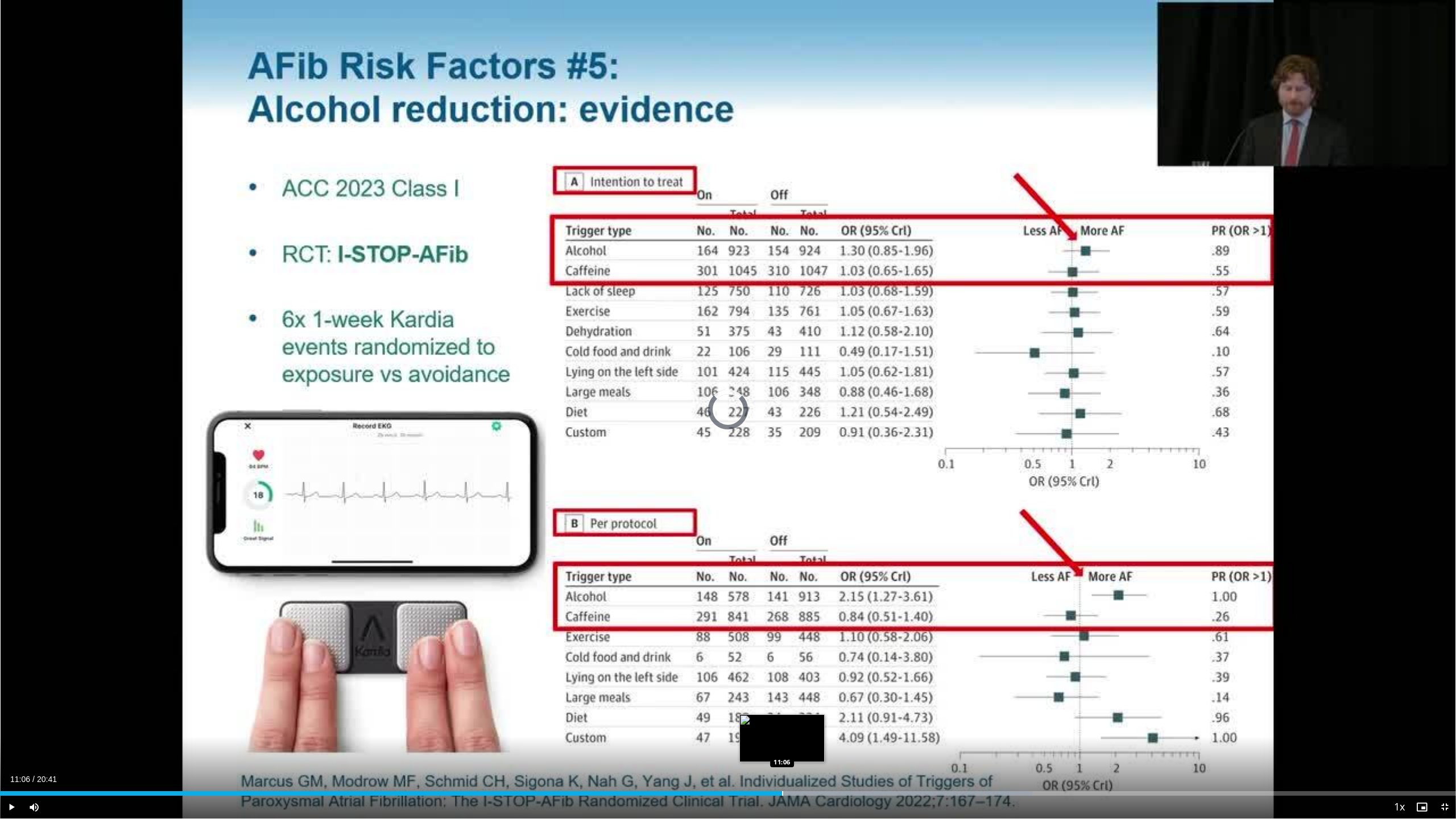 click at bounding box center [783, 793] 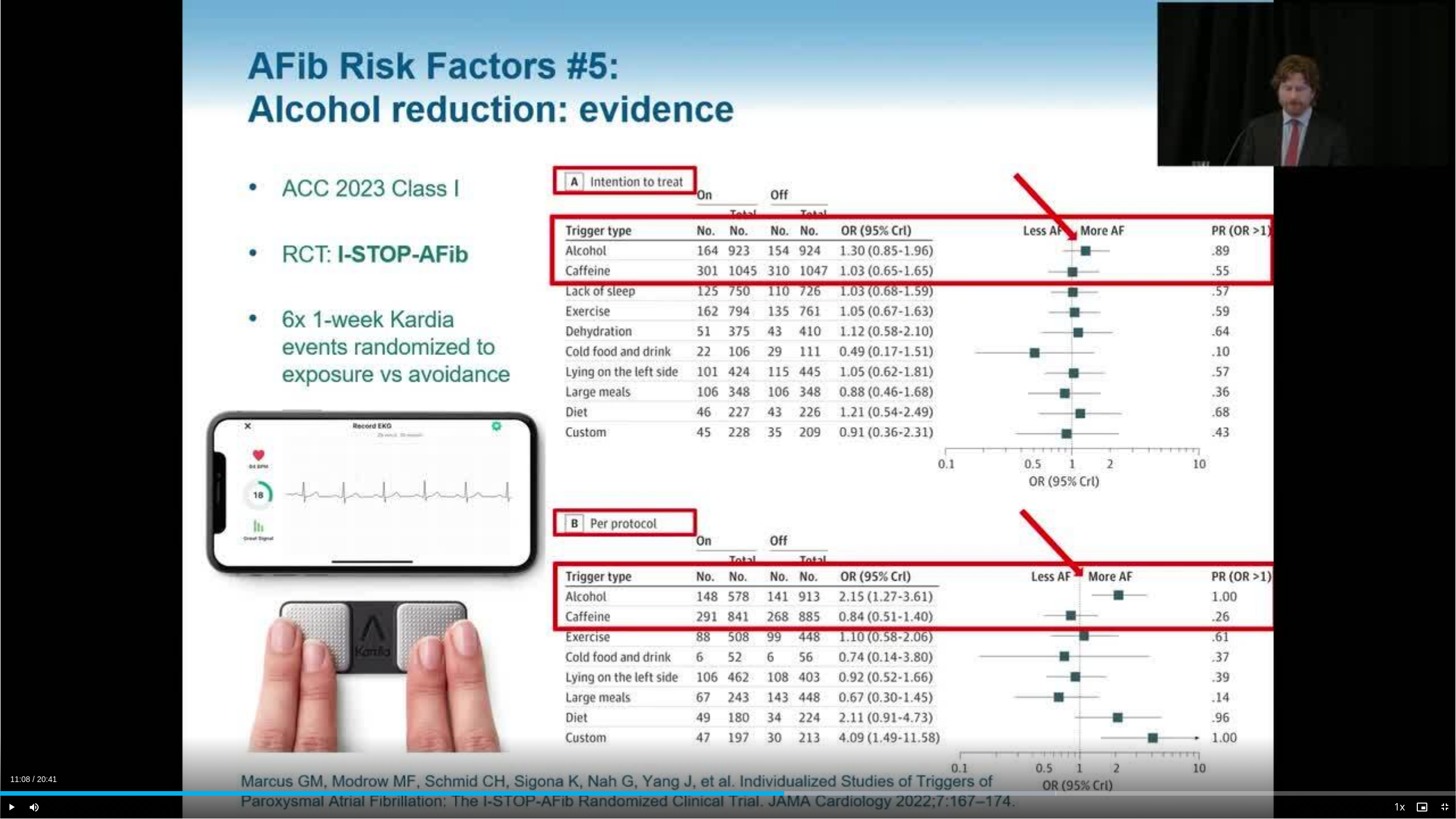 click at bounding box center (0, 0) 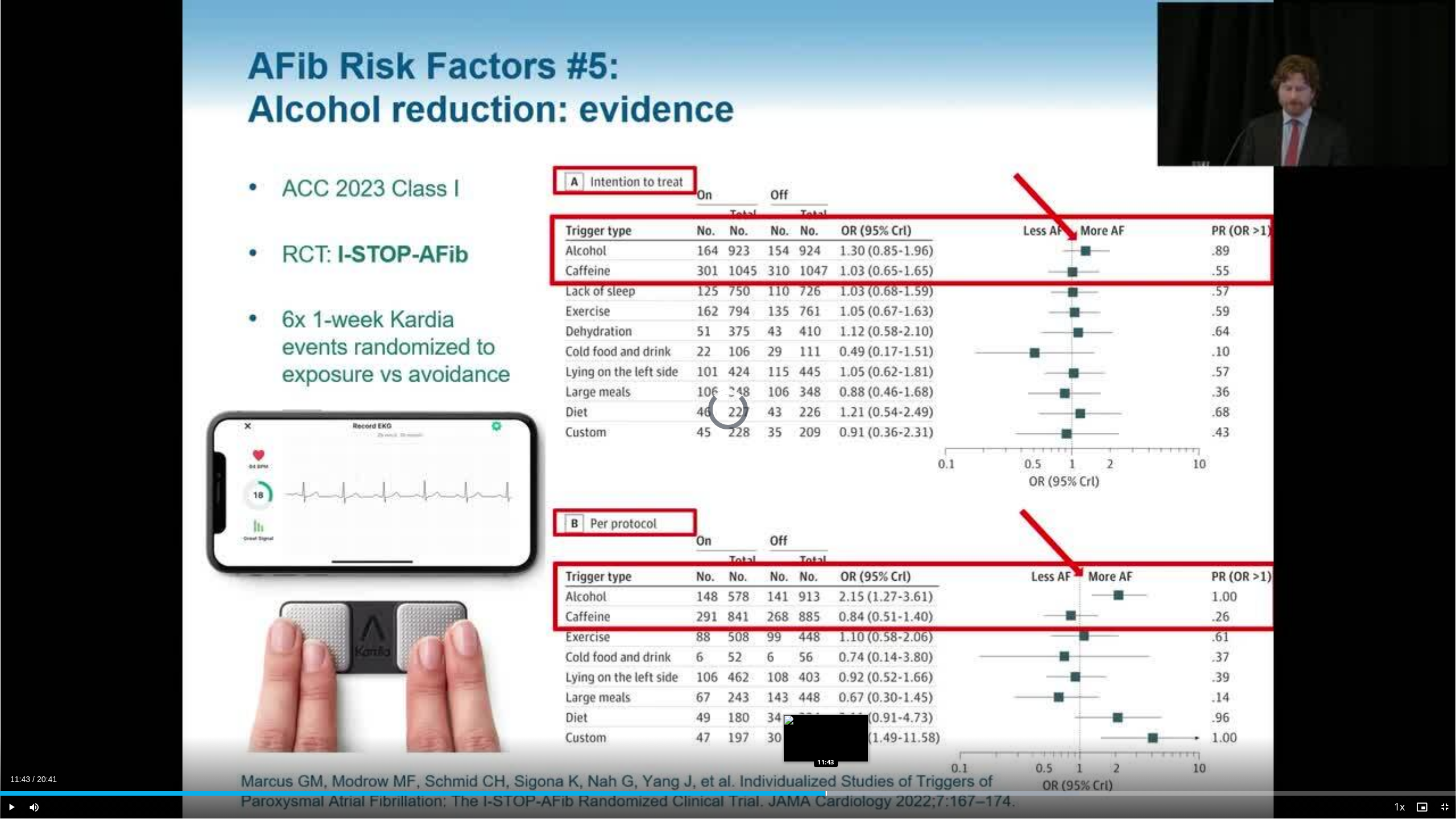 click at bounding box center (826, 793) 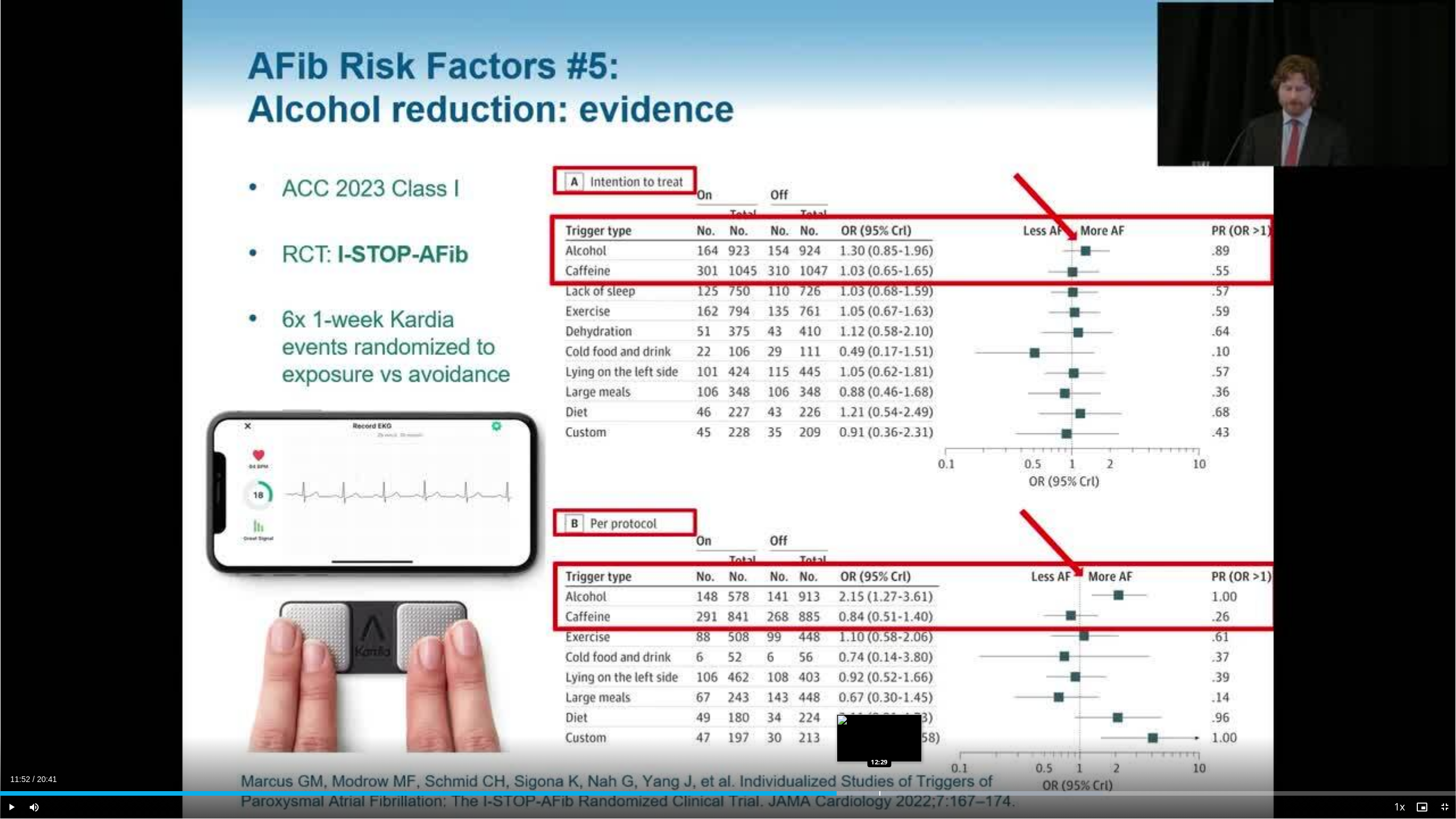 click at bounding box center [880, 793] 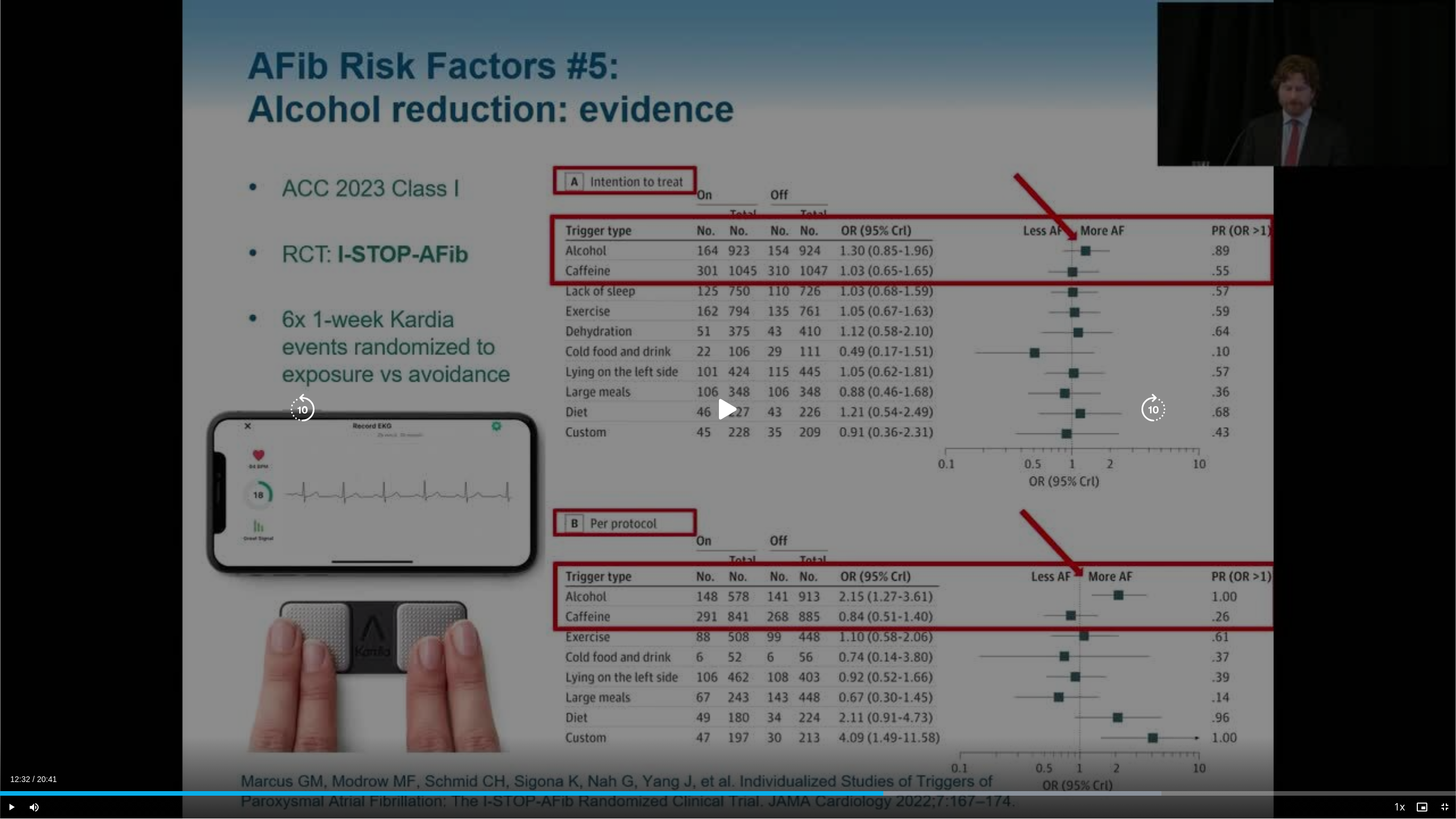 drag, startPoint x: 919, startPoint y: 791, endPoint x: 927, endPoint y: 792, distance: 8.062258 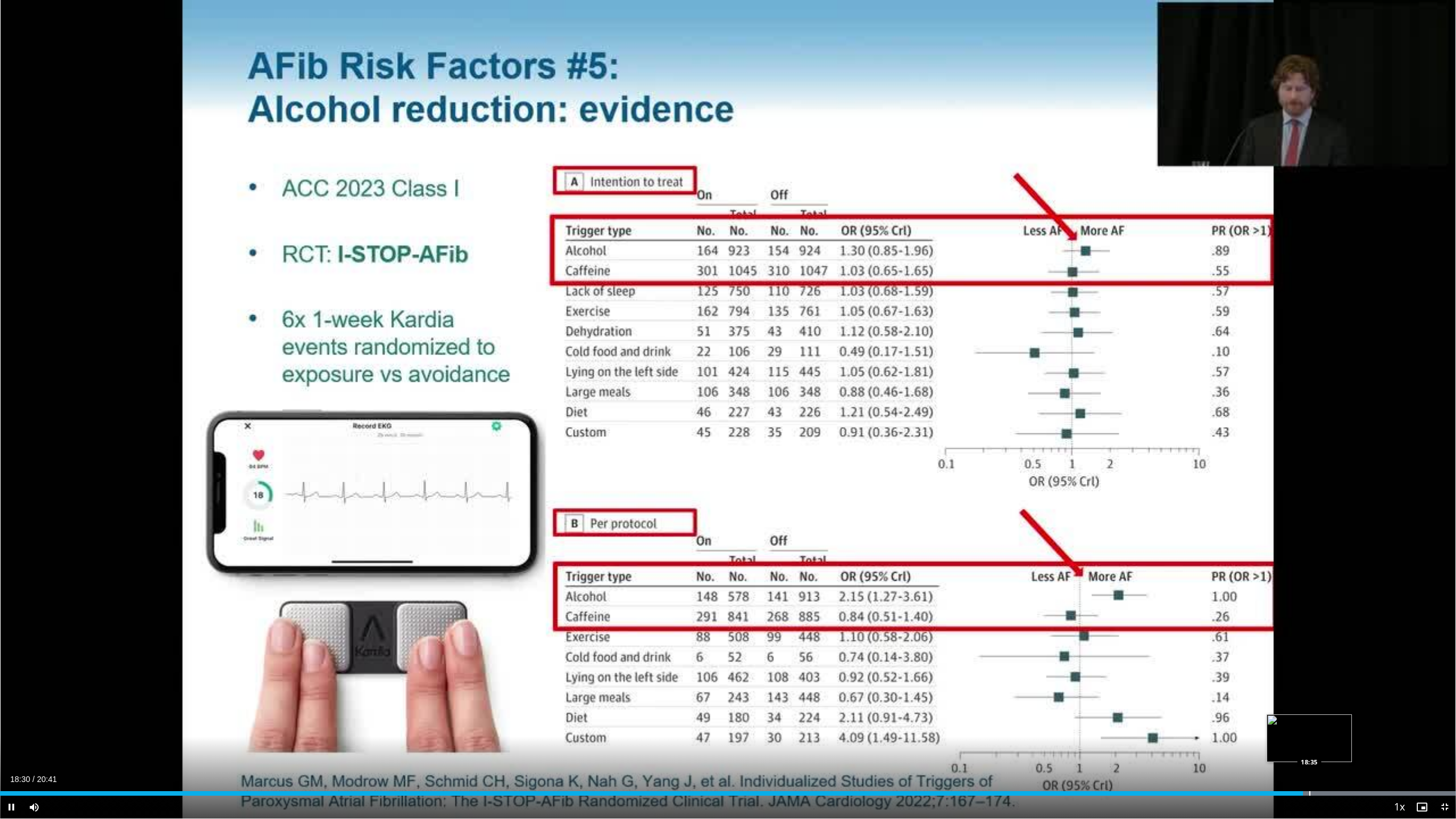 click at bounding box center (1310, 793) 